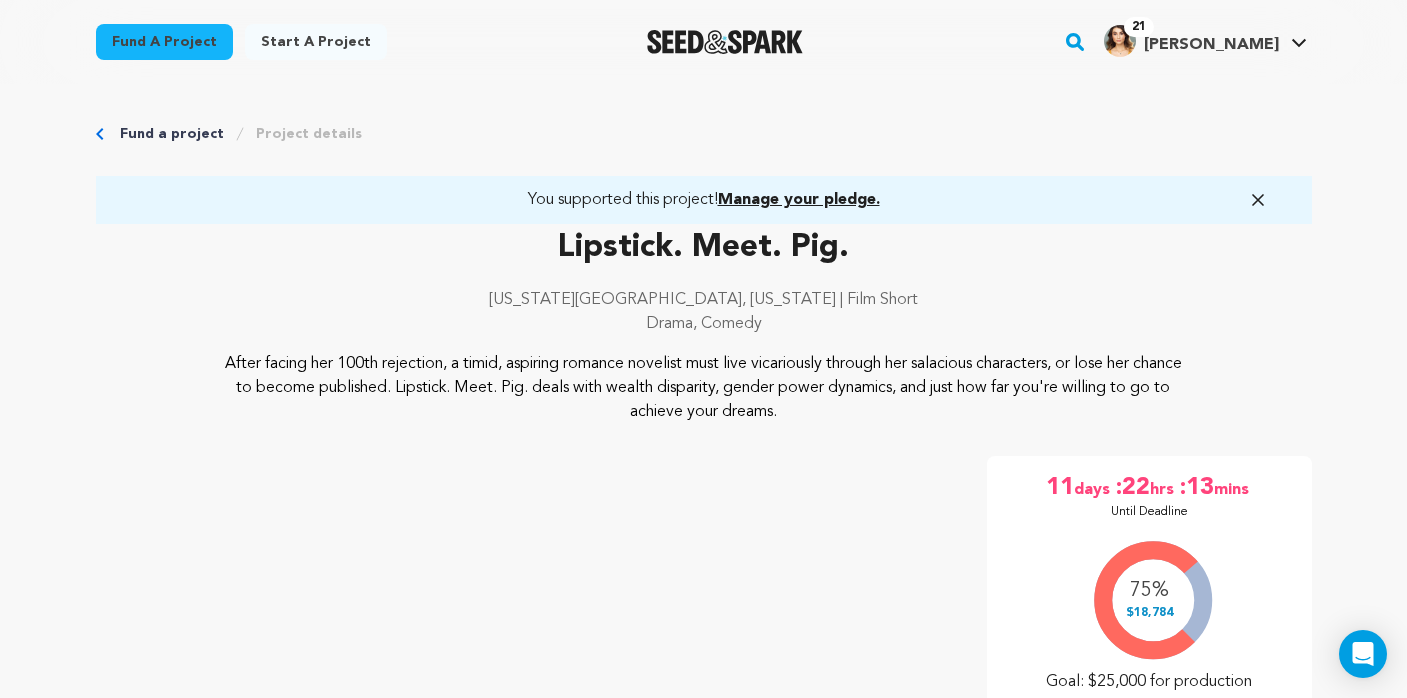 scroll, scrollTop: 0, scrollLeft: 0, axis: both 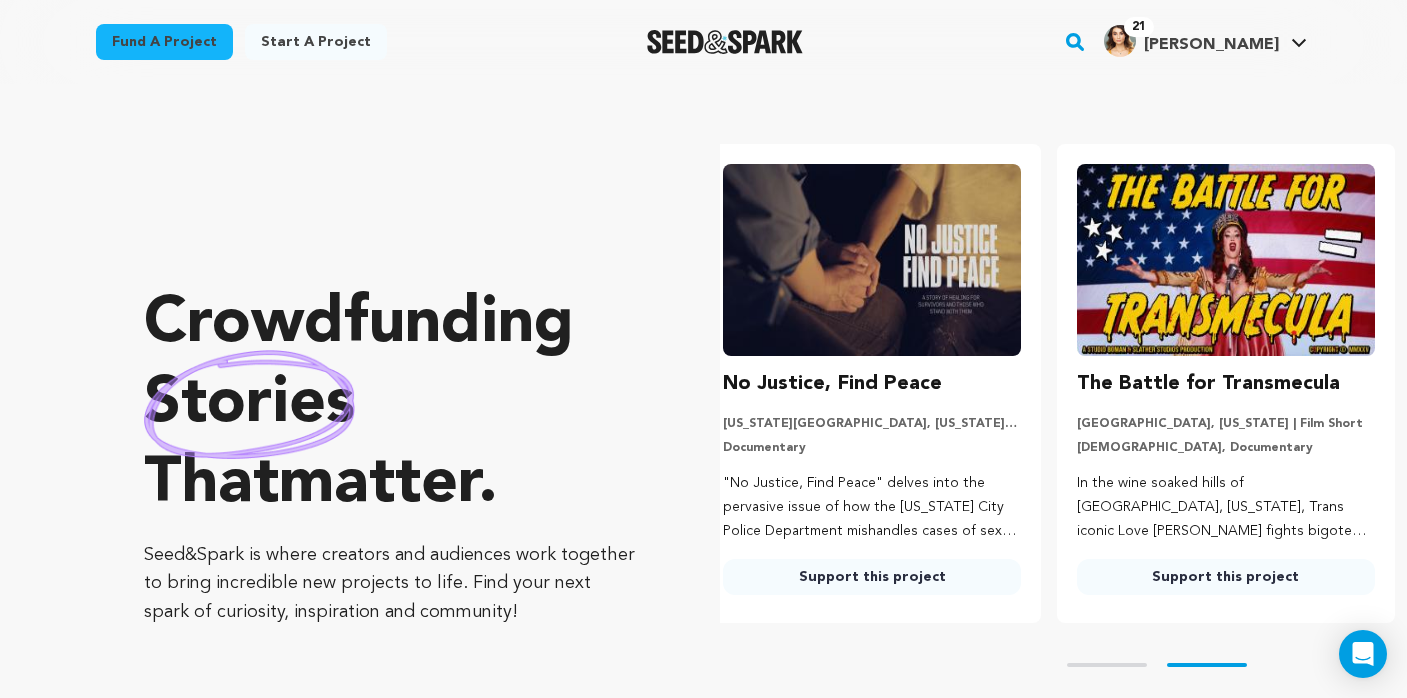 click at bounding box center [872, 260] 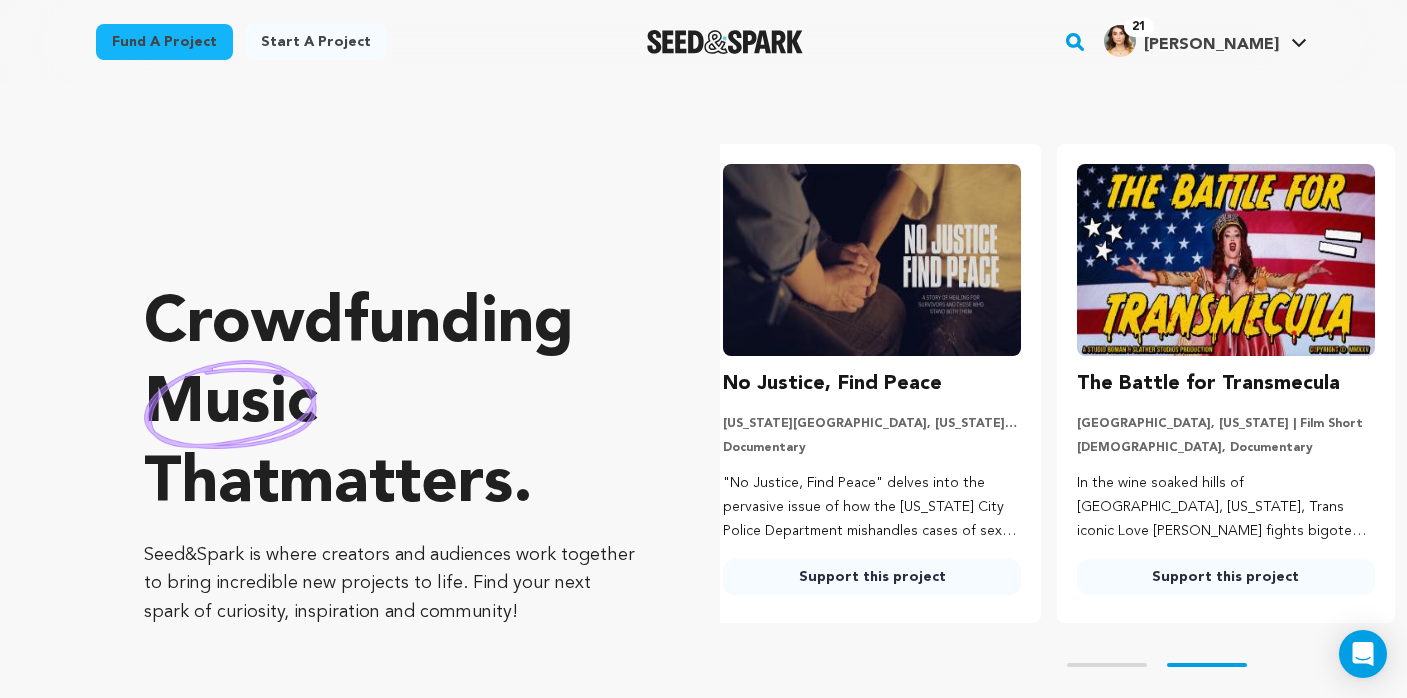 click on "Support this project" at bounding box center (872, 577) 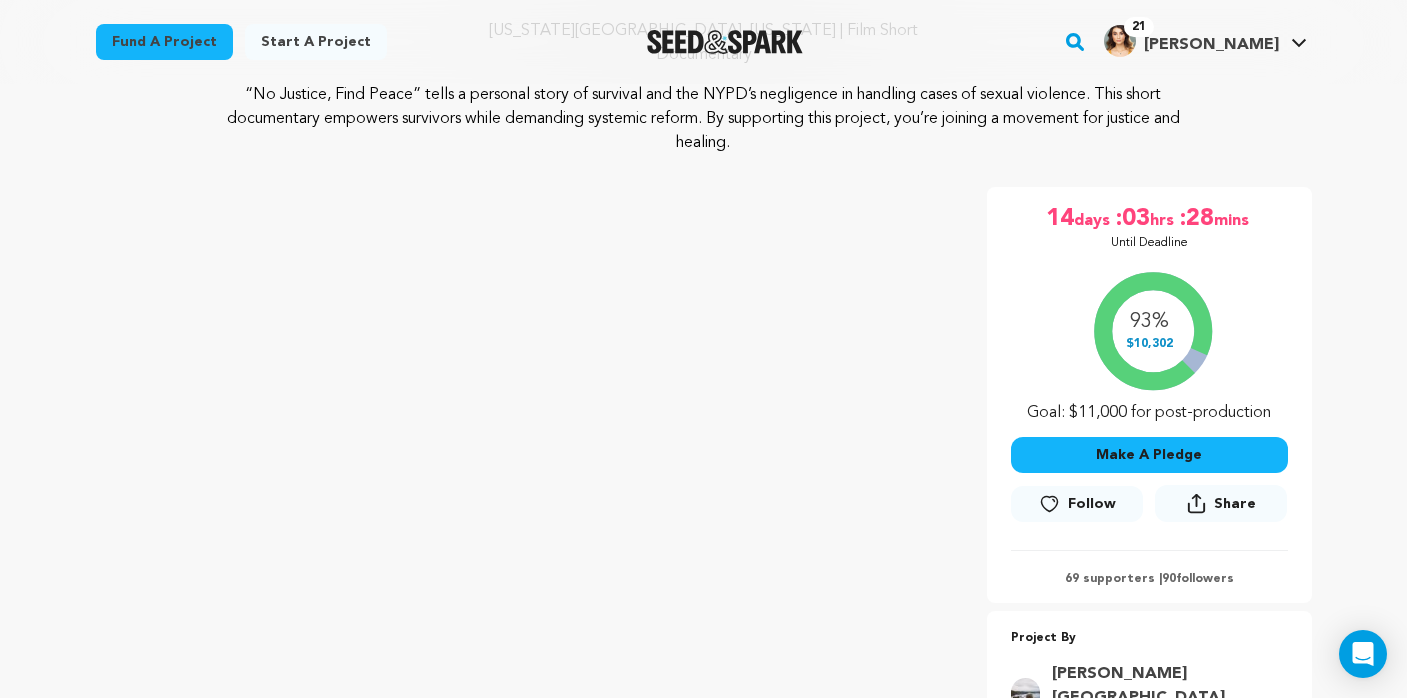 scroll, scrollTop: 226, scrollLeft: 0, axis: vertical 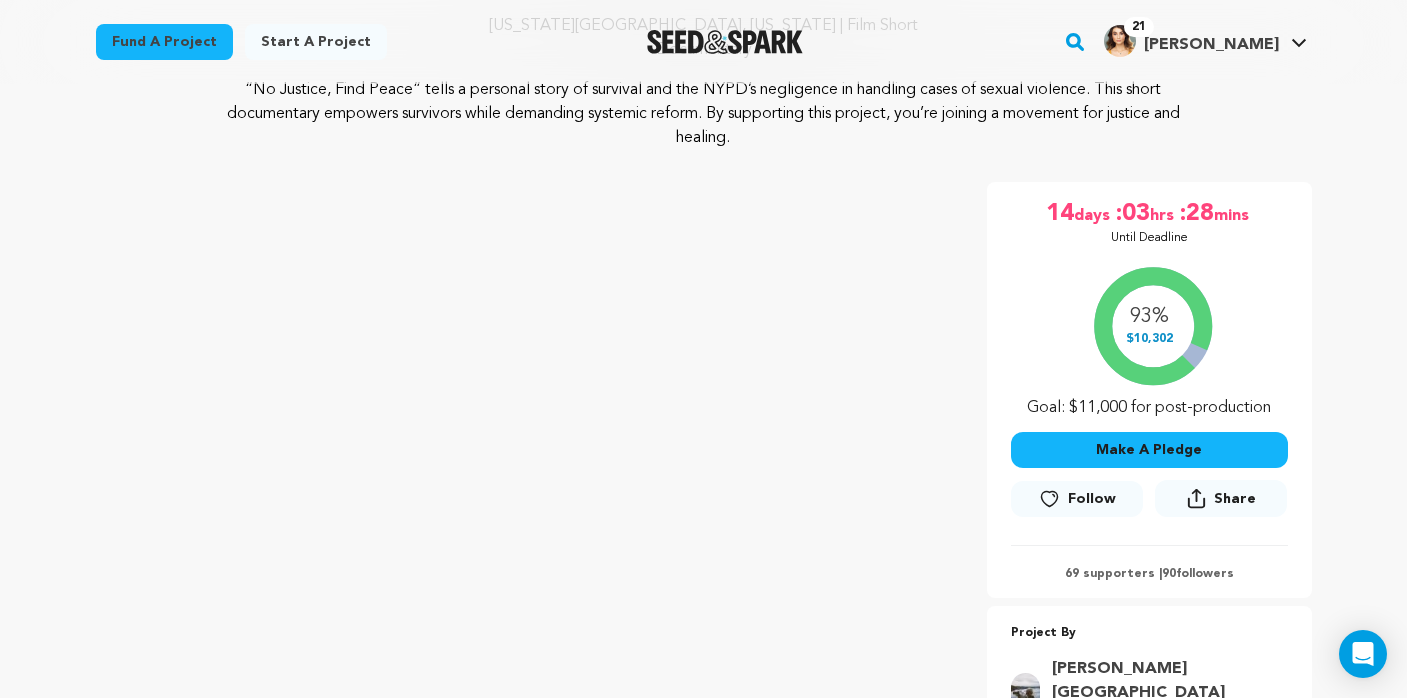 click on "Follow" at bounding box center [1092, 499] 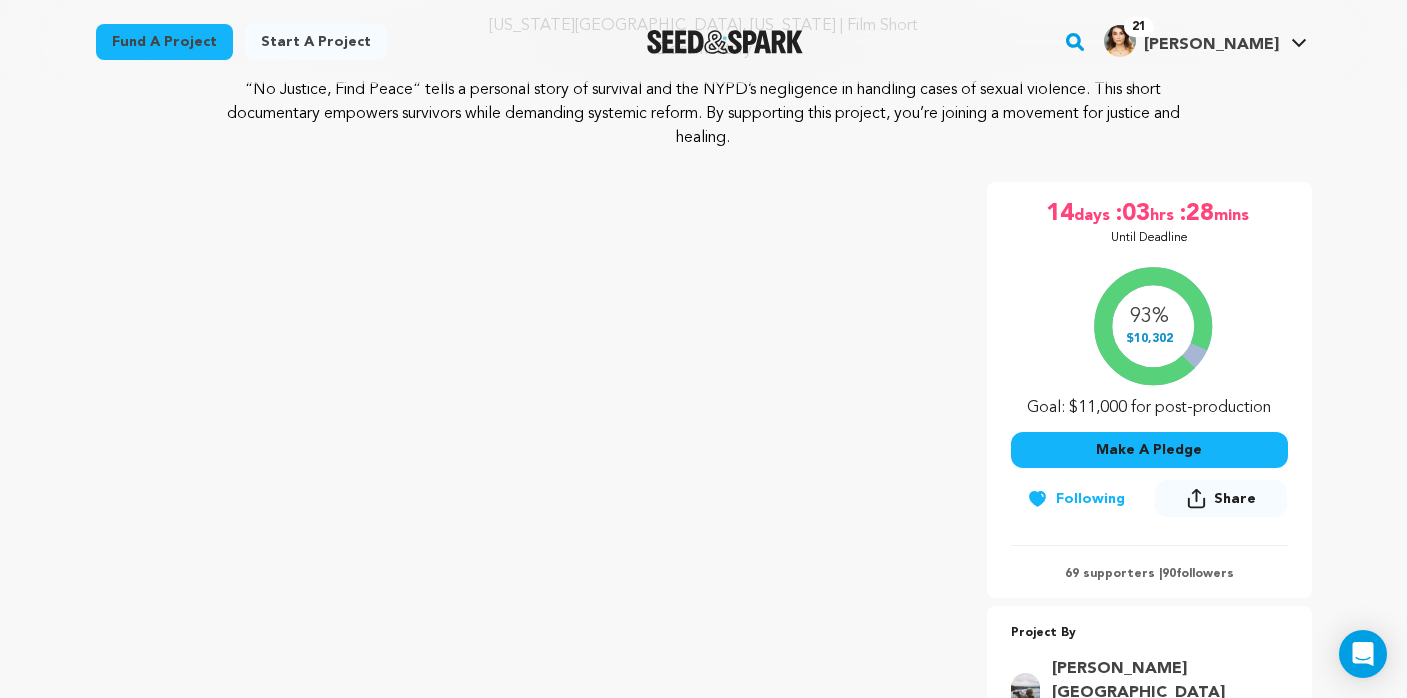 click at bounding box center (725, 42) 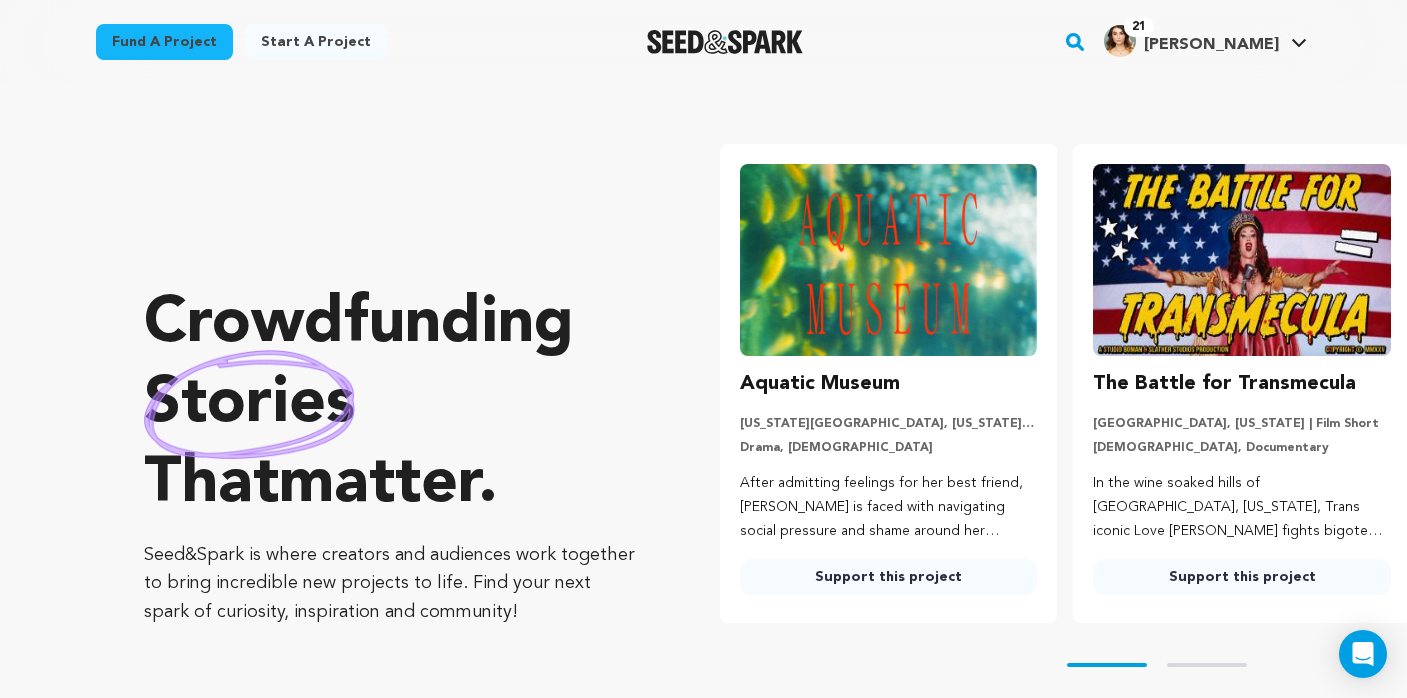 scroll, scrollTop: 0, scrollLeft: 0, axis: both 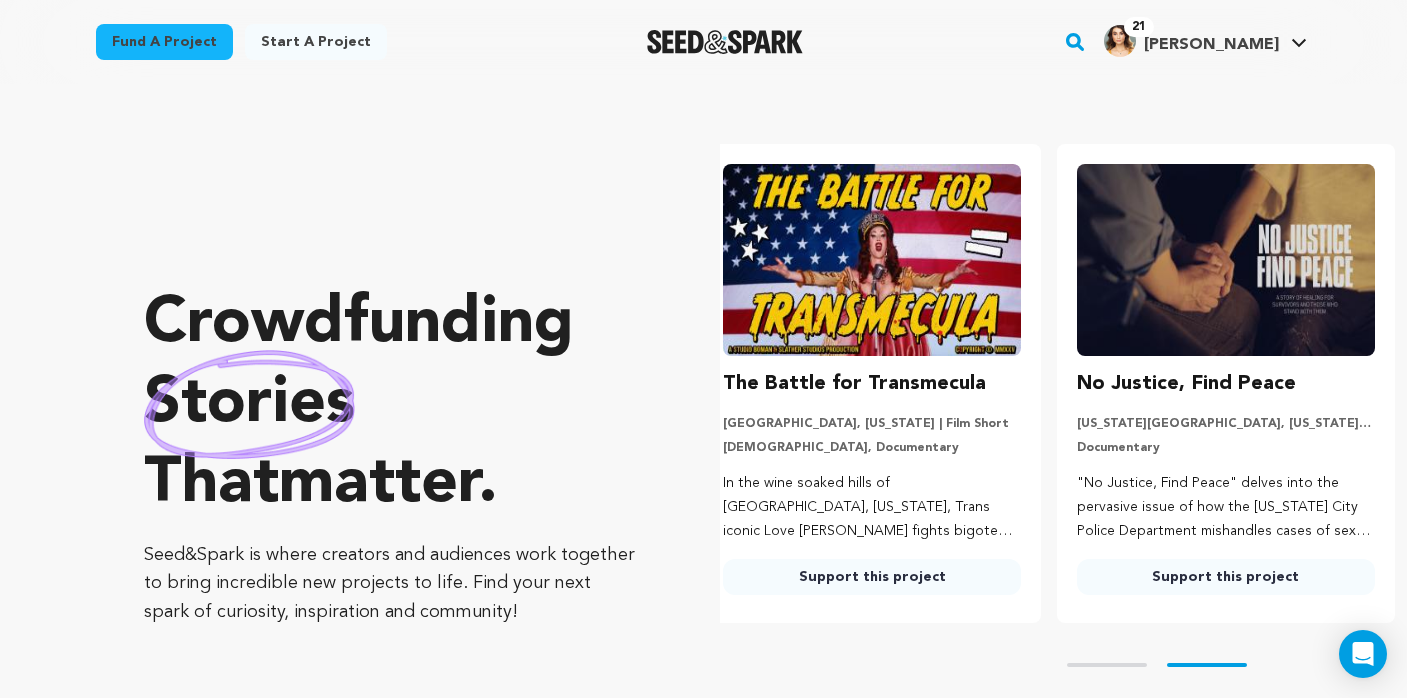 click on "Support this project" at bounding box center (872, 577) 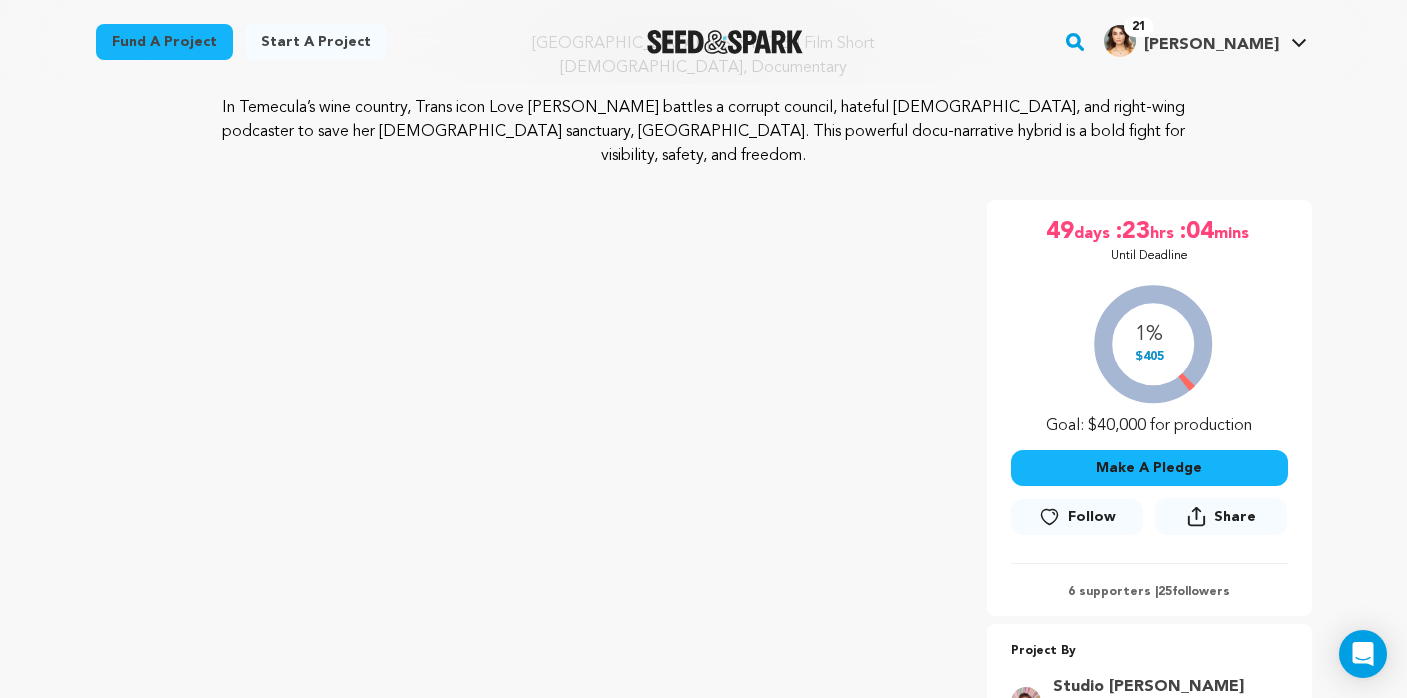 scroll, scrollTop: 210, scrollLeft: 0, axis: vertical 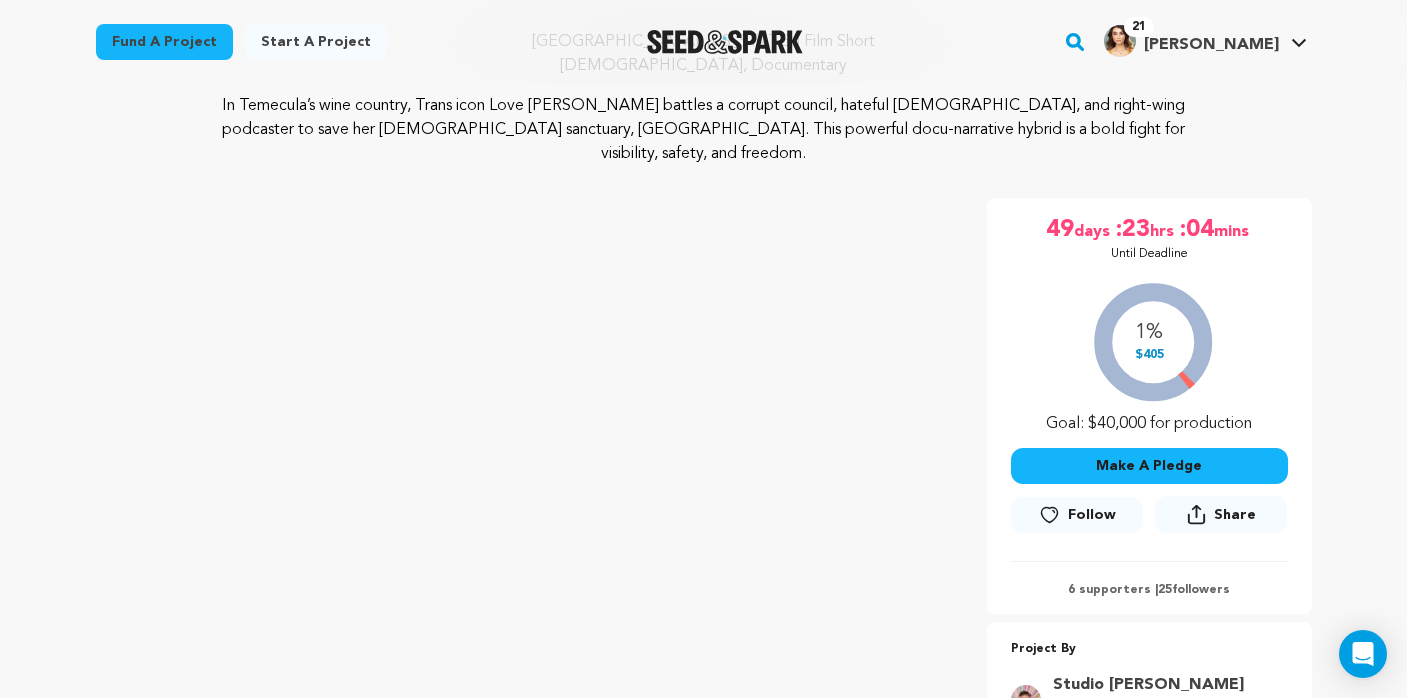 click on "Follow" at bounding box center (1092, 515) 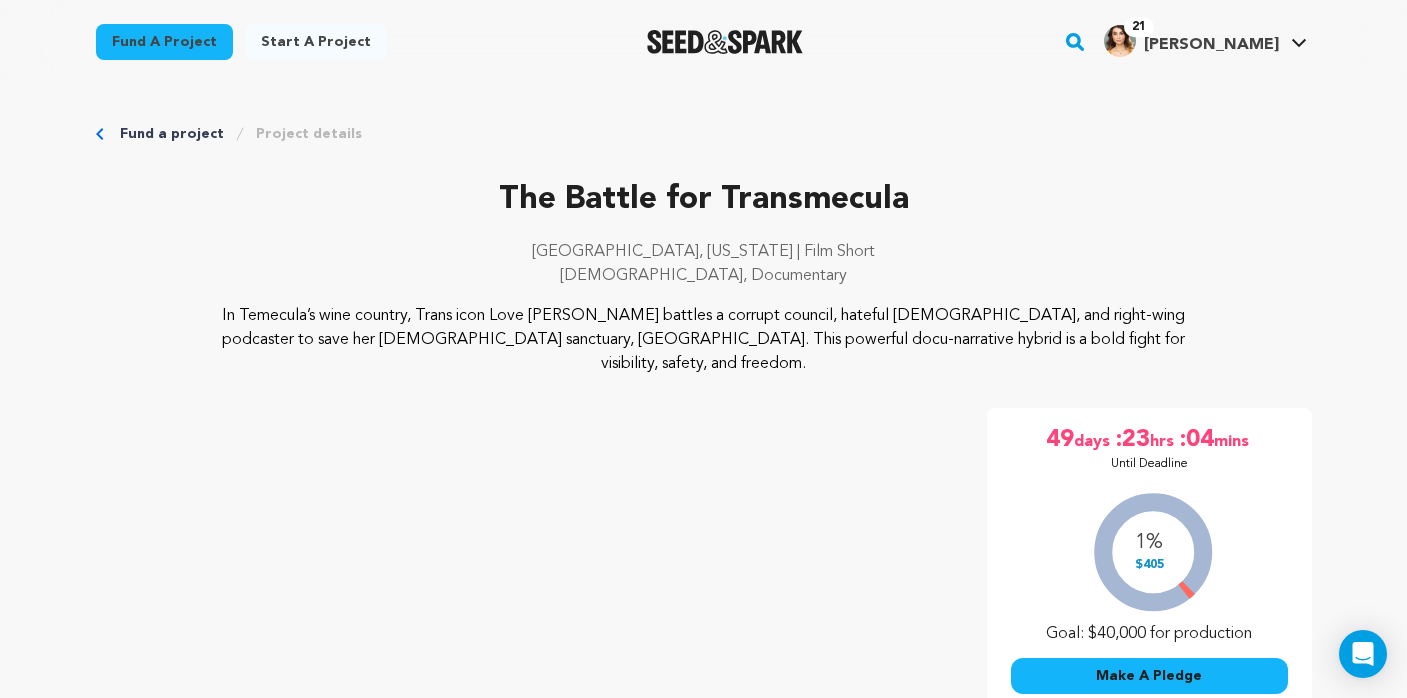 scroll, scrollTop: 0, scrollLeft: 0, axis: both 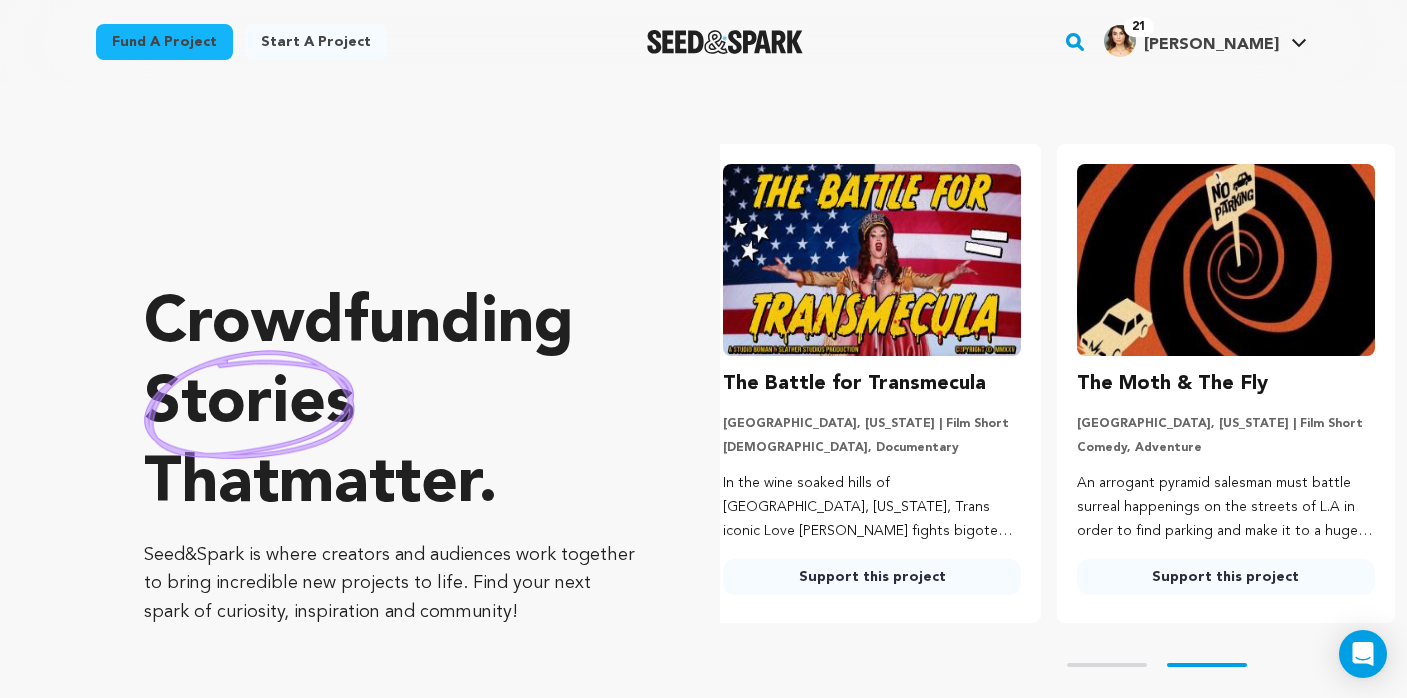 click on "Support this project" at bounding box center (1226, 577) 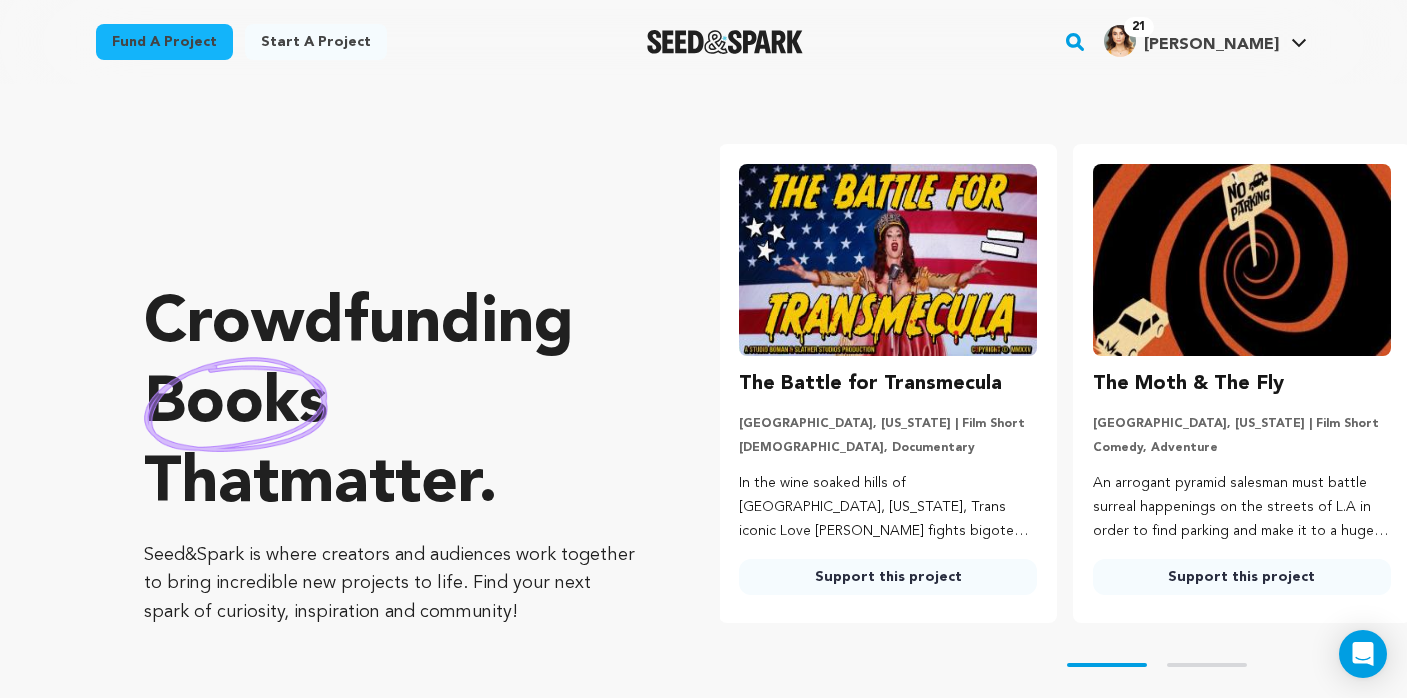 scroll, scrollTop: 0, scrollLeft: 370, axis: horizontal 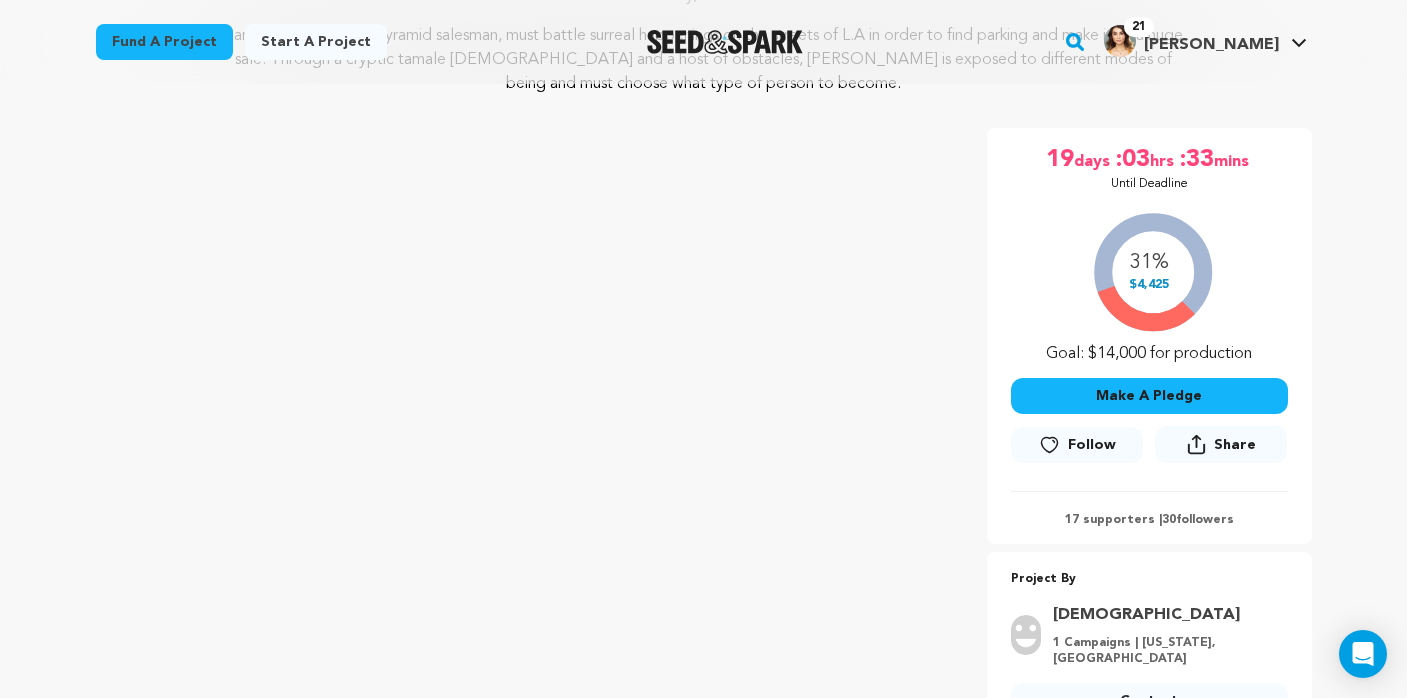click on "Follow" at bounding box center (1092, 445) 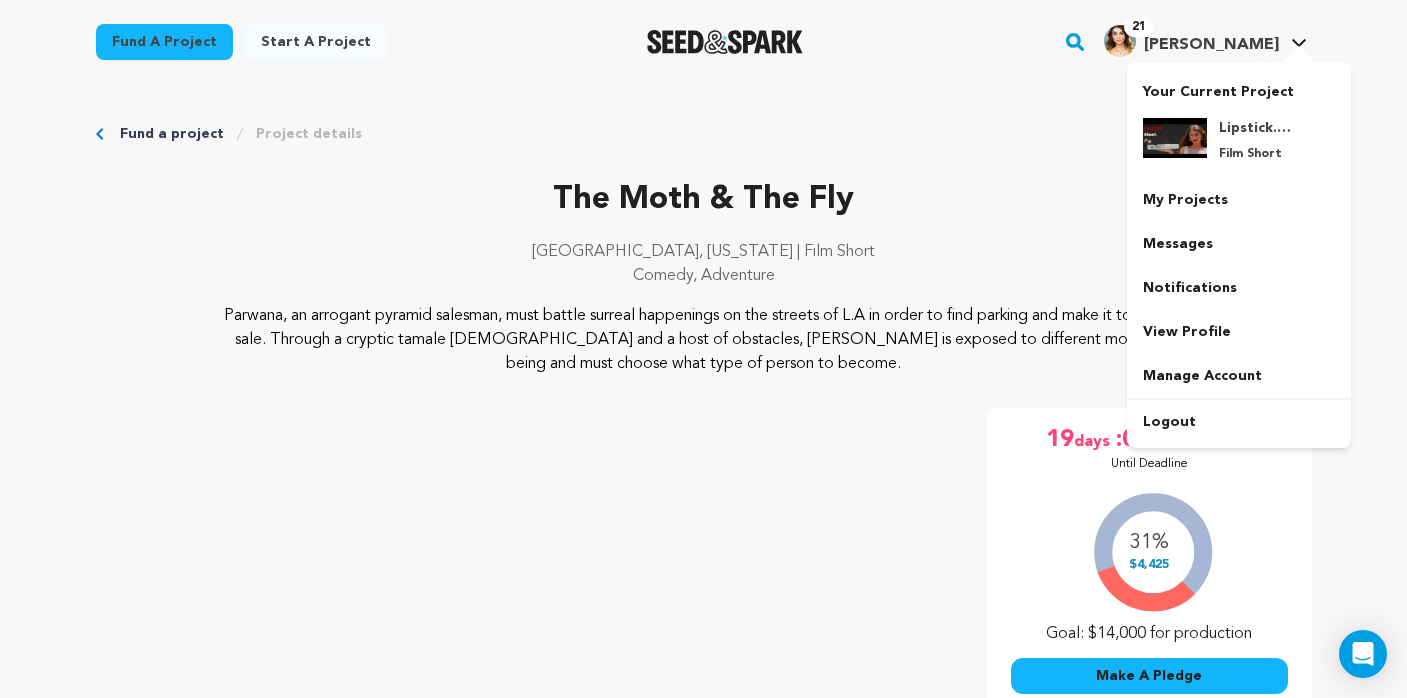 scroll, scrollTop: 0, scrollLeft: 0, axis: both 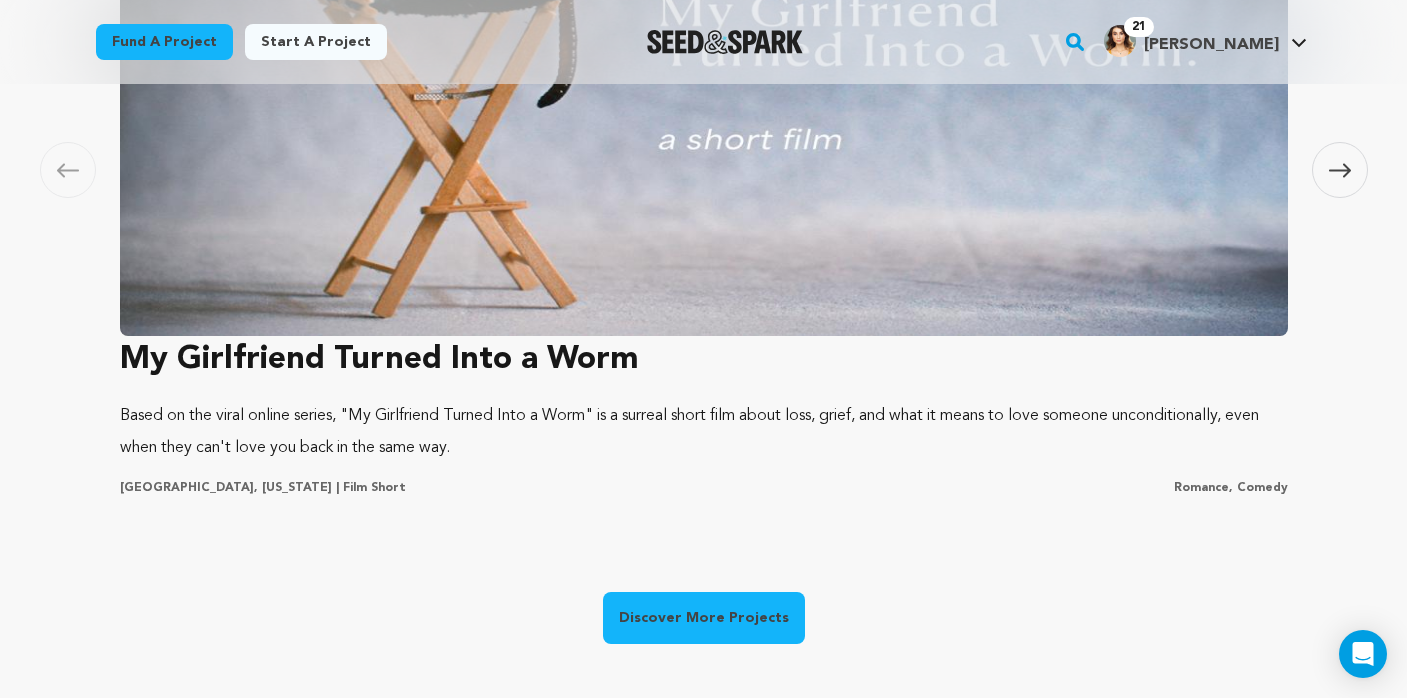 click on "Discover More Projects" at bounding box center [704, 618] 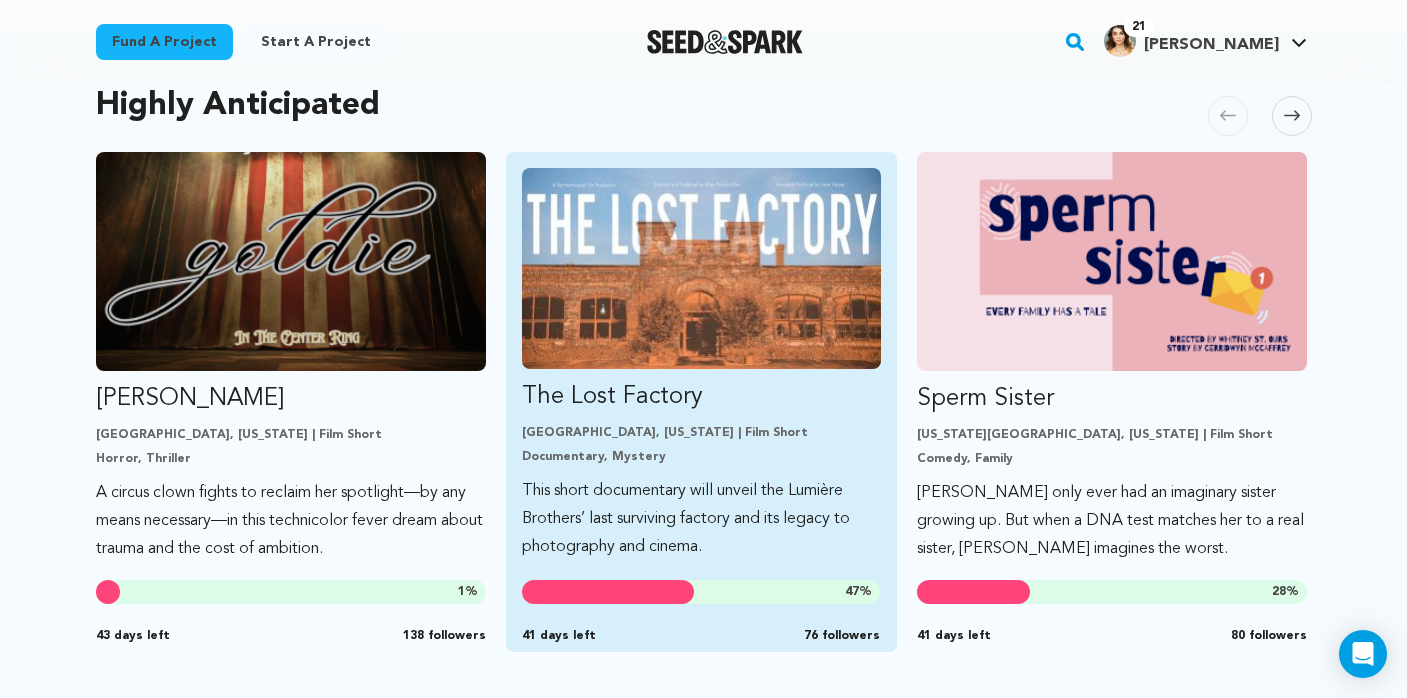scroll, scrollTop: 1160, scrollLeft: 0, axis: vertical 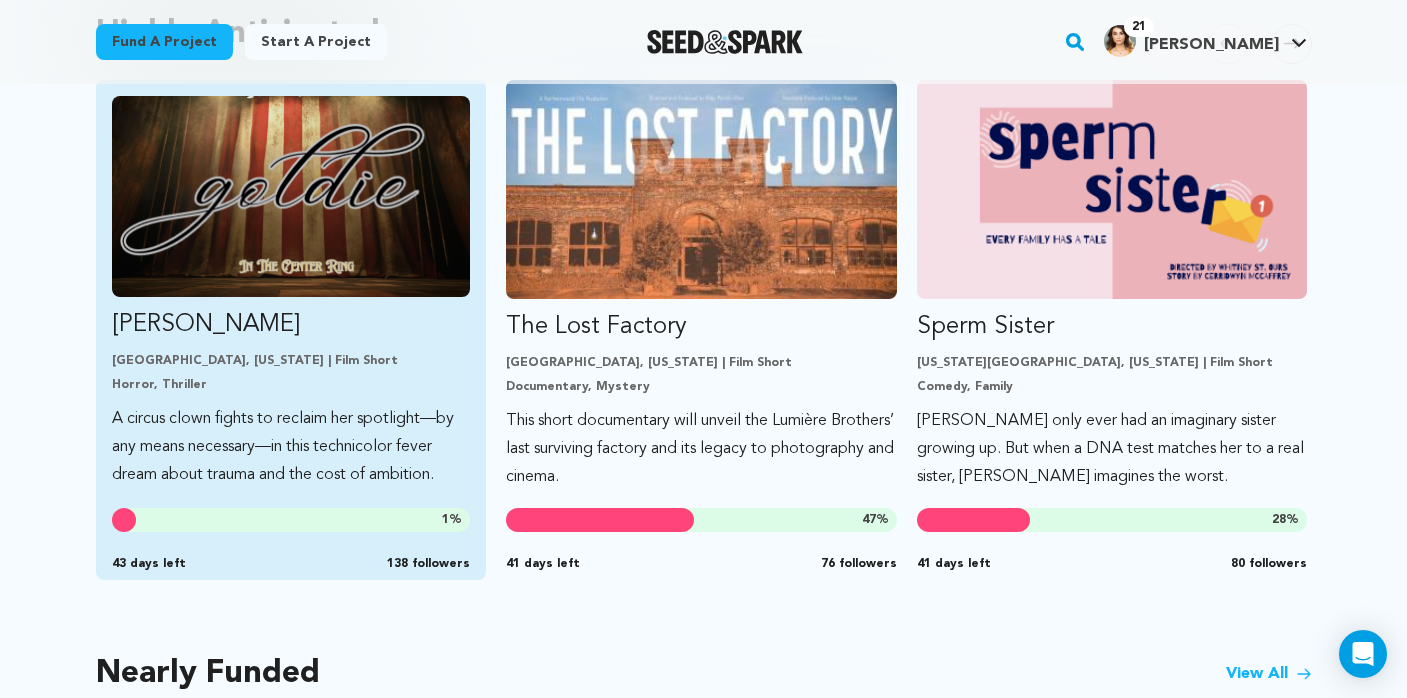 click on "Goldie
Los Angeles, California | Film Short
Horror, Thriller
A circus clown fights to reclaim her spotlight—by any means necessary—in this technicolor fever dream about trauma and the cost of ambition.
1 %
43 days left
138 followers" at bounding box center [291, 292] 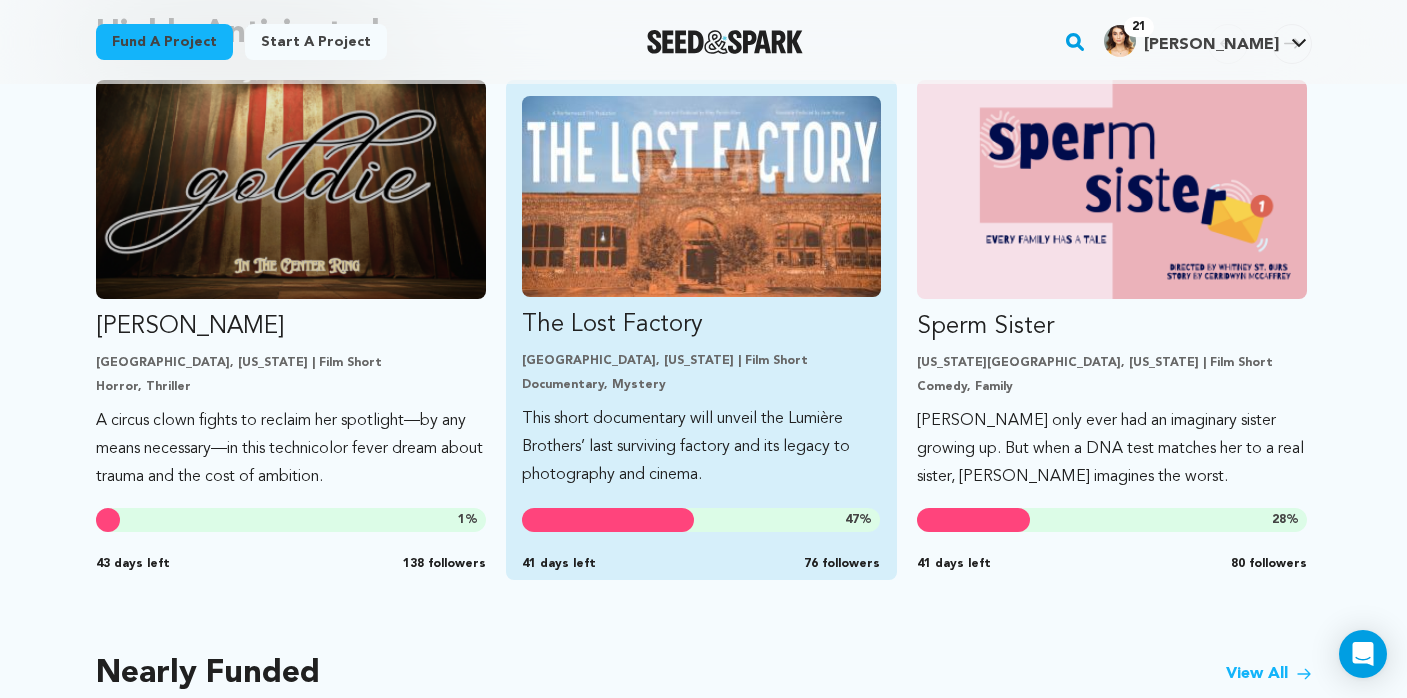 click on "The Lost Factory
Burlington, Vermont | Film Short
Documentary, Mystery
This short documentary will unveil the Lumière Brothers’ last surviving factory and its legacy to photography and cinema.
47 %
41 days left
76 followers" at bounding box center [701, 292] 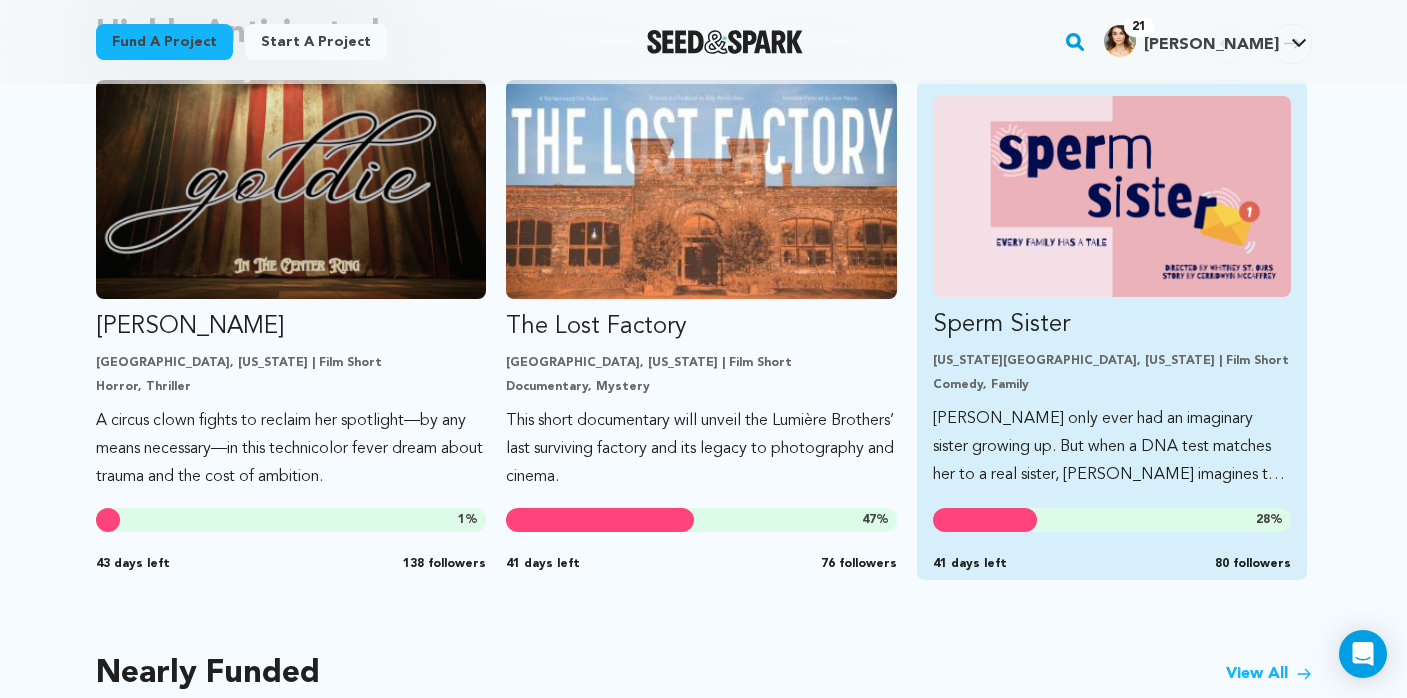 click on "[PERSON_NAME] only ever had an imaginary sister growing up. But when a DNA test matches her to a real sister, [PERSON_NAME] imagines the worst." at bounding box center [1112, 447] 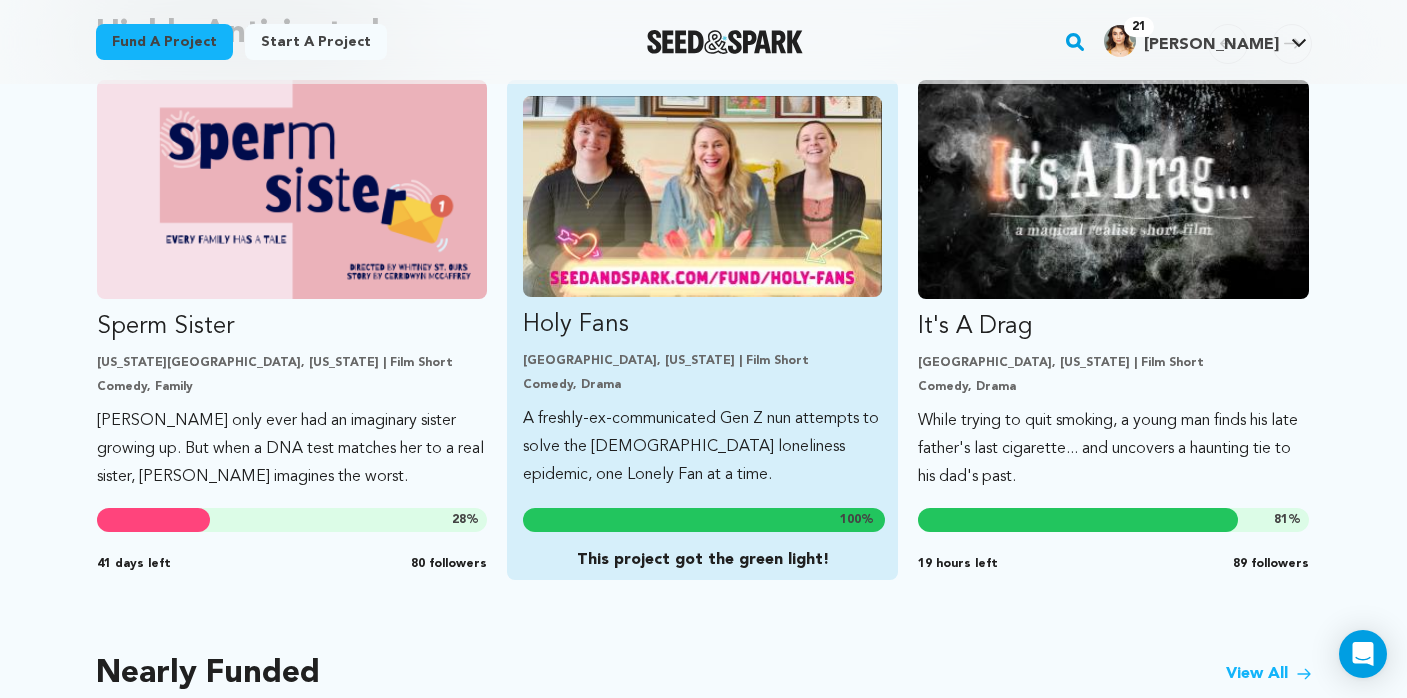 scroll, scrollTop: 0, scrollLeft: 821, axis: horizontal 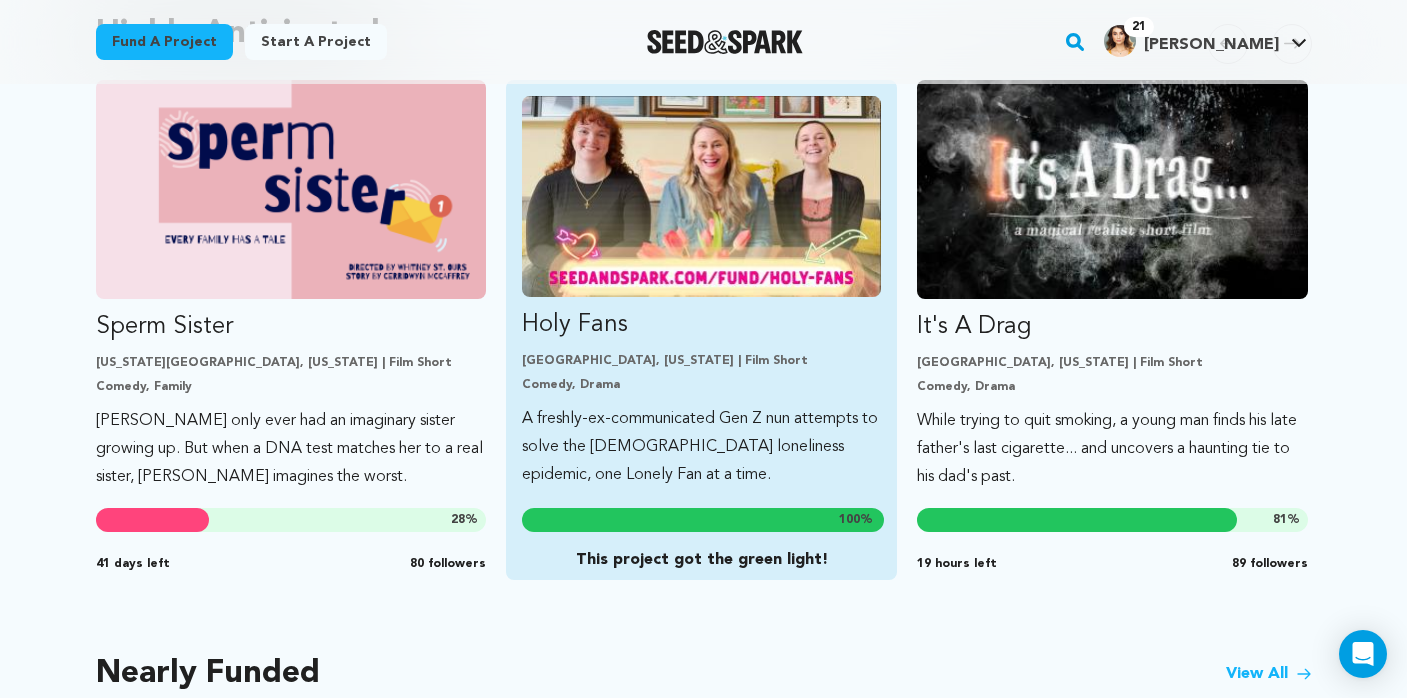 click on "Holy Fans" at bounding box center (701, 325) 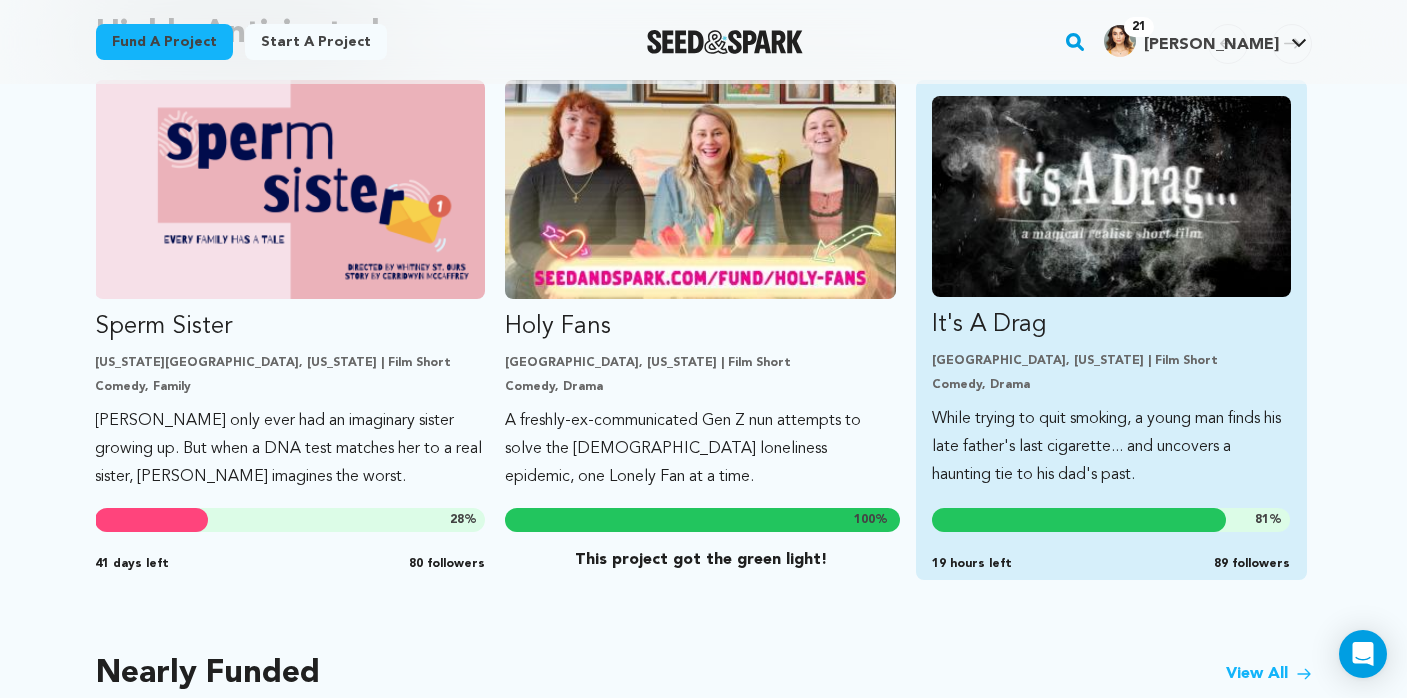 scroll, scrollTop: 0, scrollLeft: 821, axis: horizontal 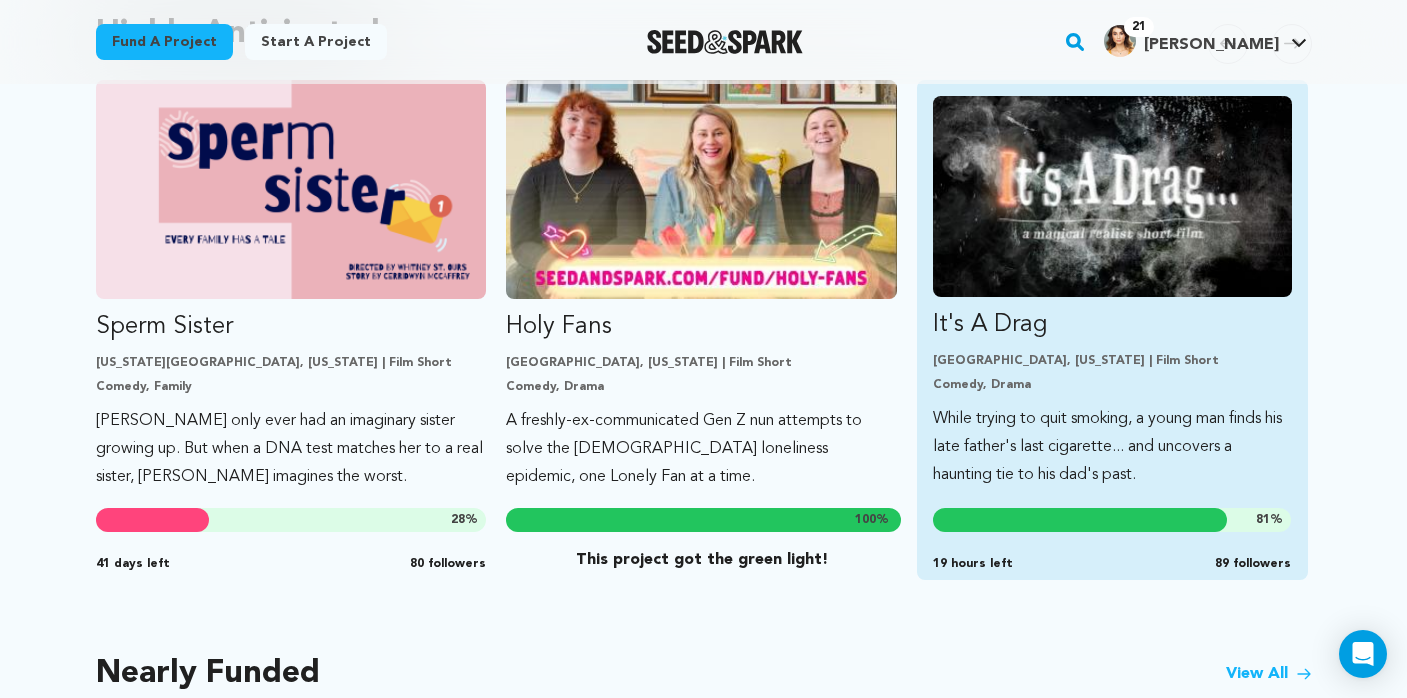 click on "While trying to quit smoking, a young man finds his late father's last cigarette... and uncovers a haunting tie to his dad's past." at bounding box center (1112, 447) 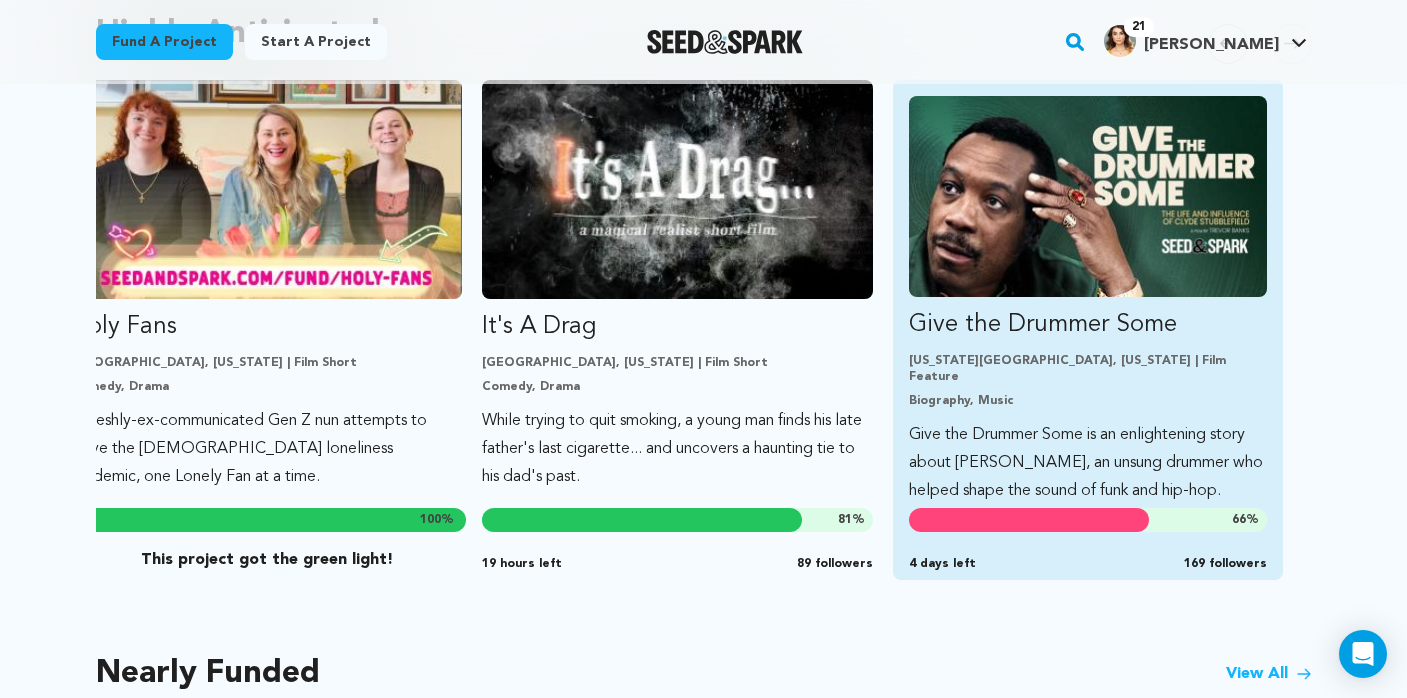 scroll, scrollTop: 0, scrollLeft: 1257, axis: horizontal 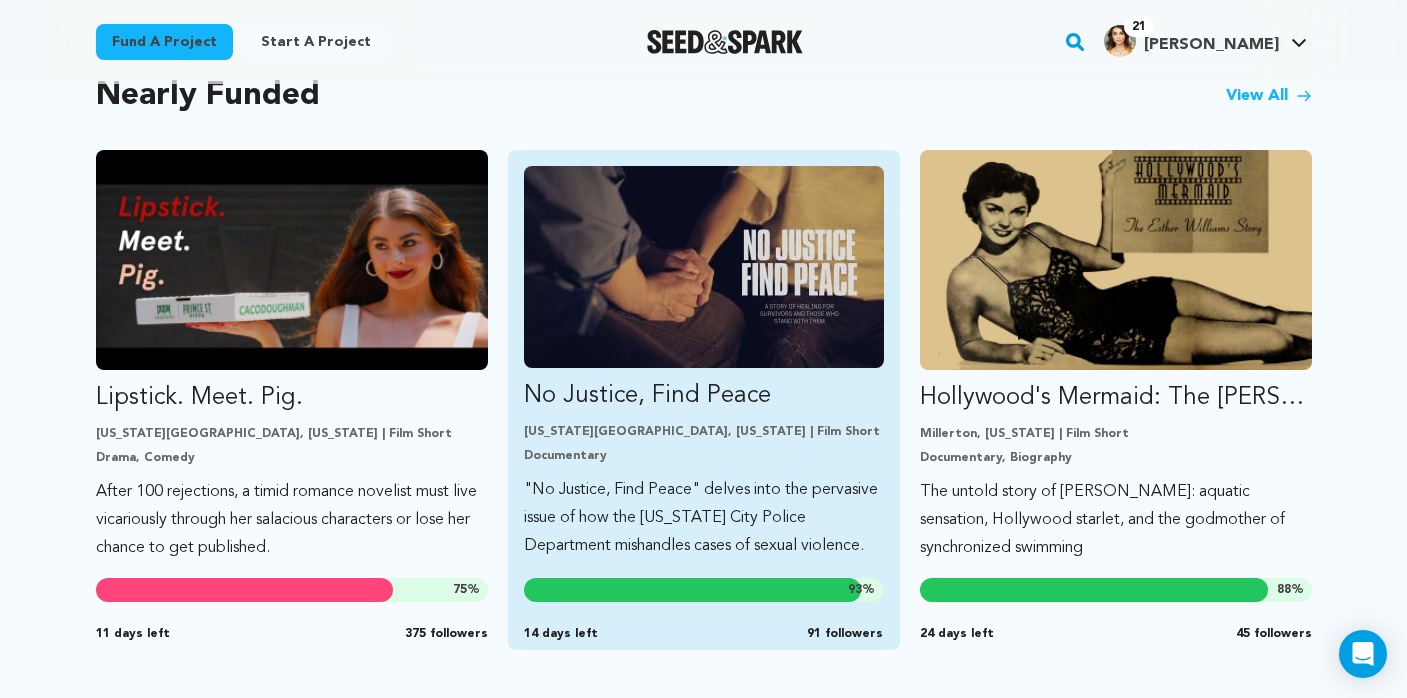 click on ""No Justice, Find Peace" delves into the pervasive issue of how the New York City Police Department mishandles cases of sexual violence." at bounding box center (704, 518) 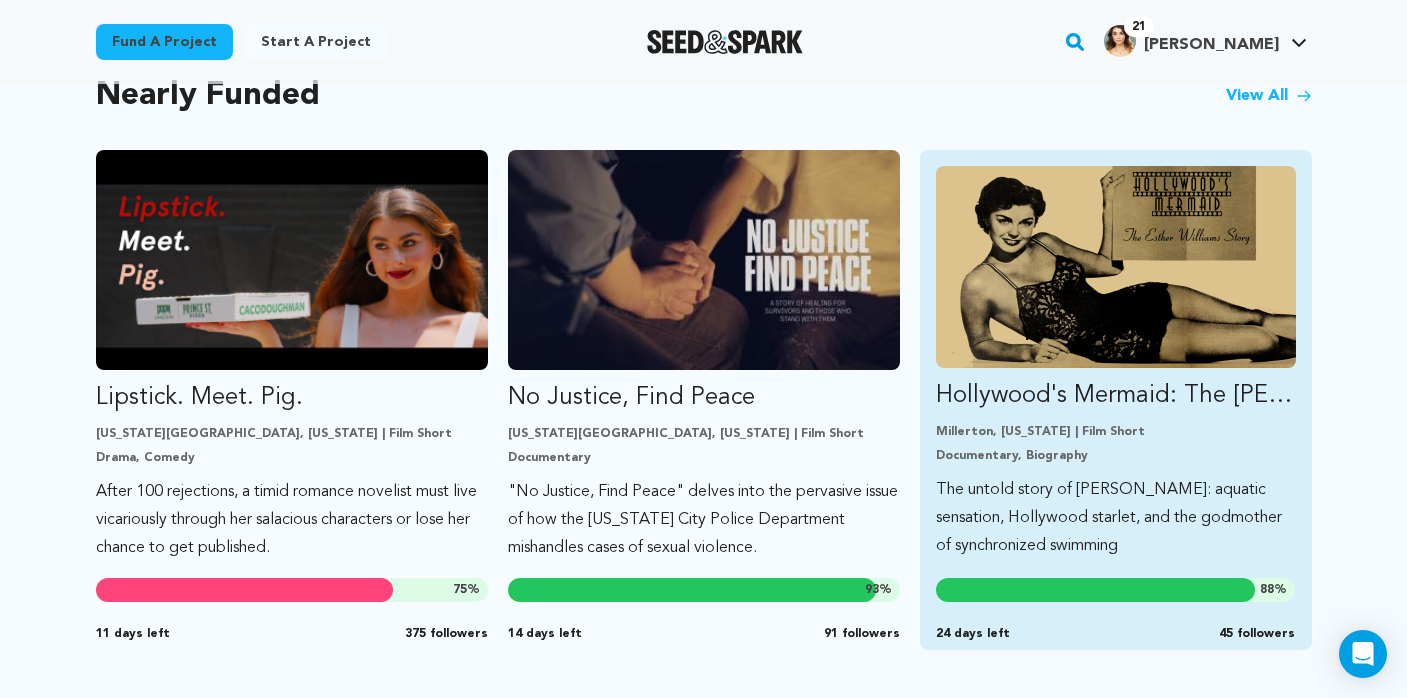 click at bounding box center [1116, 267] 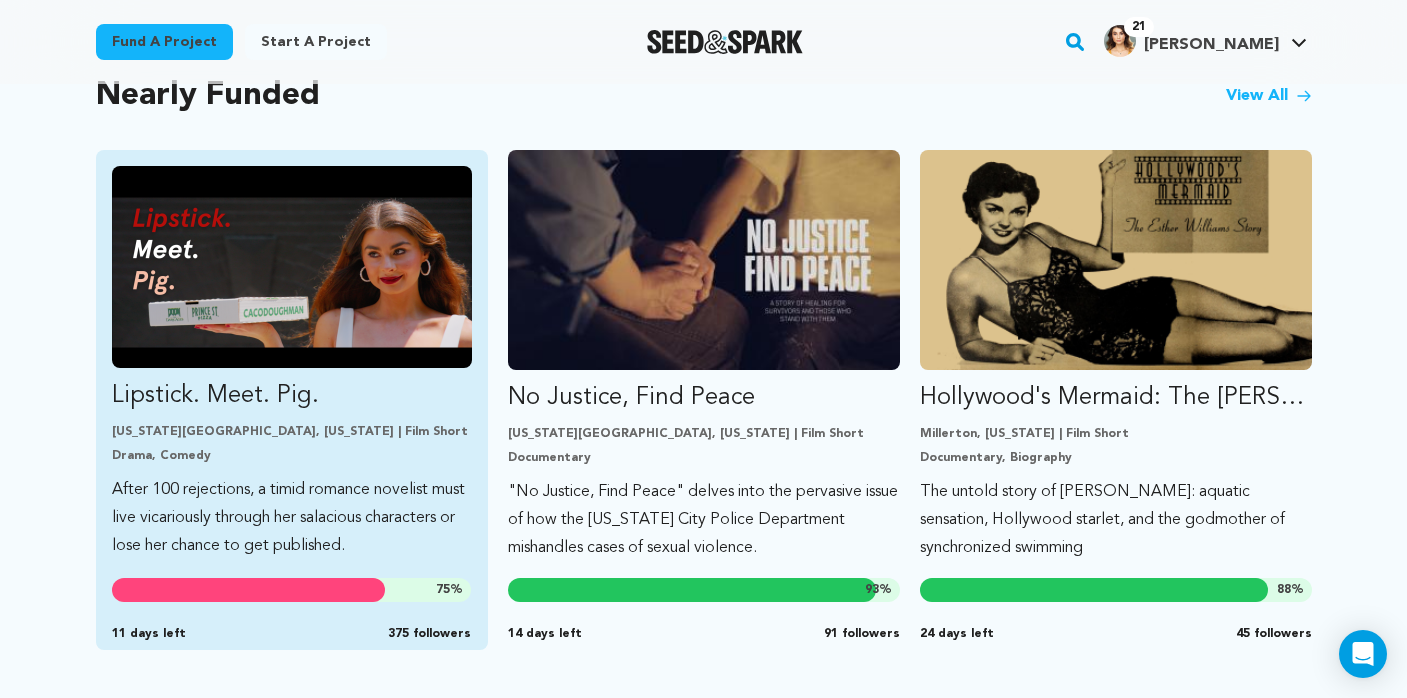 click at bounding box center (292, 267) 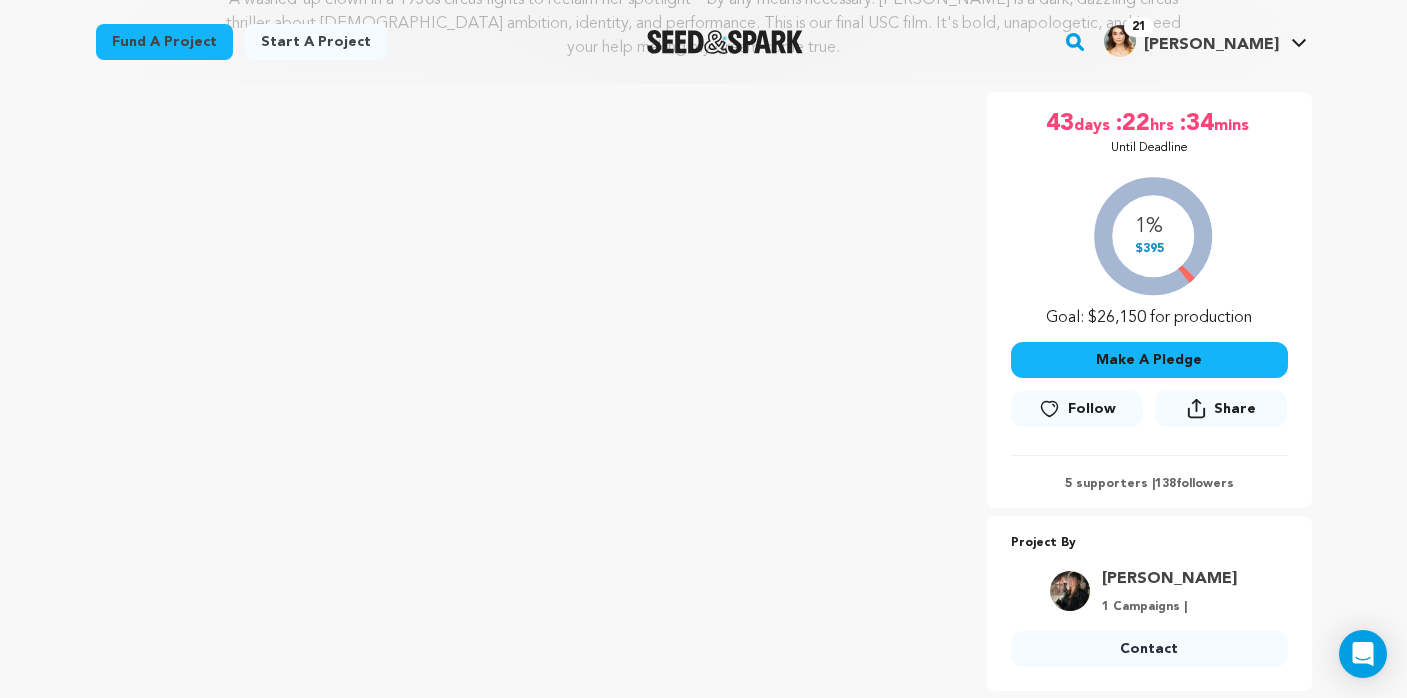 scroll, scrollTop: 318, scrollLeft: 0, axis: vertical 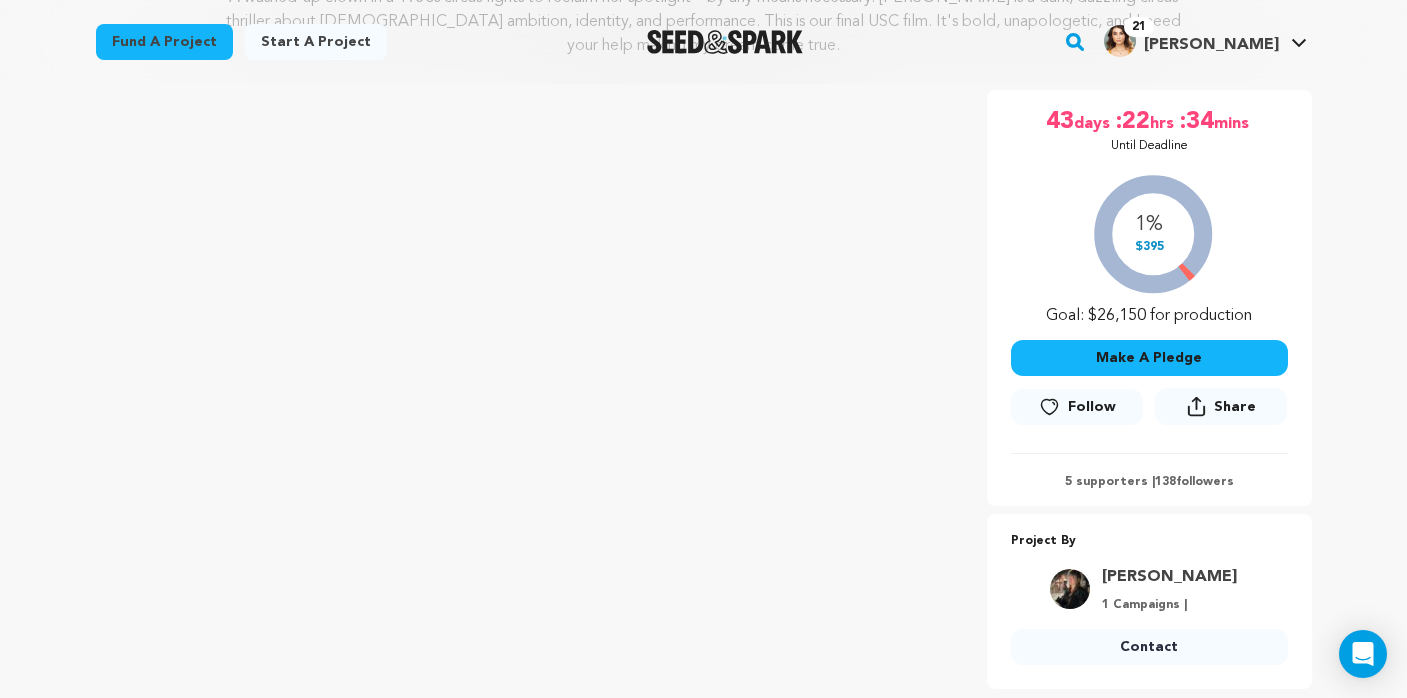 click on "Follow" at bounding box center [1092, 407] 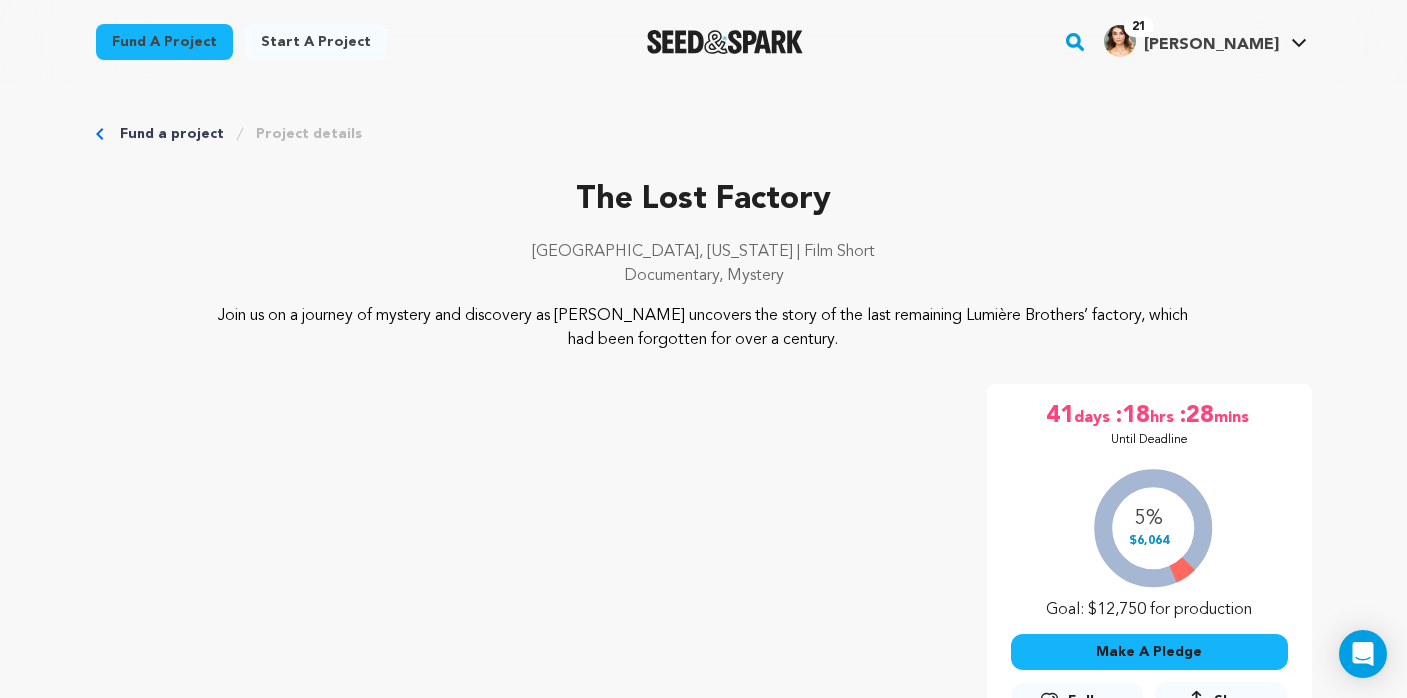 scroll, scrollTop: 196, scrollLeft: 0, axis: vertical 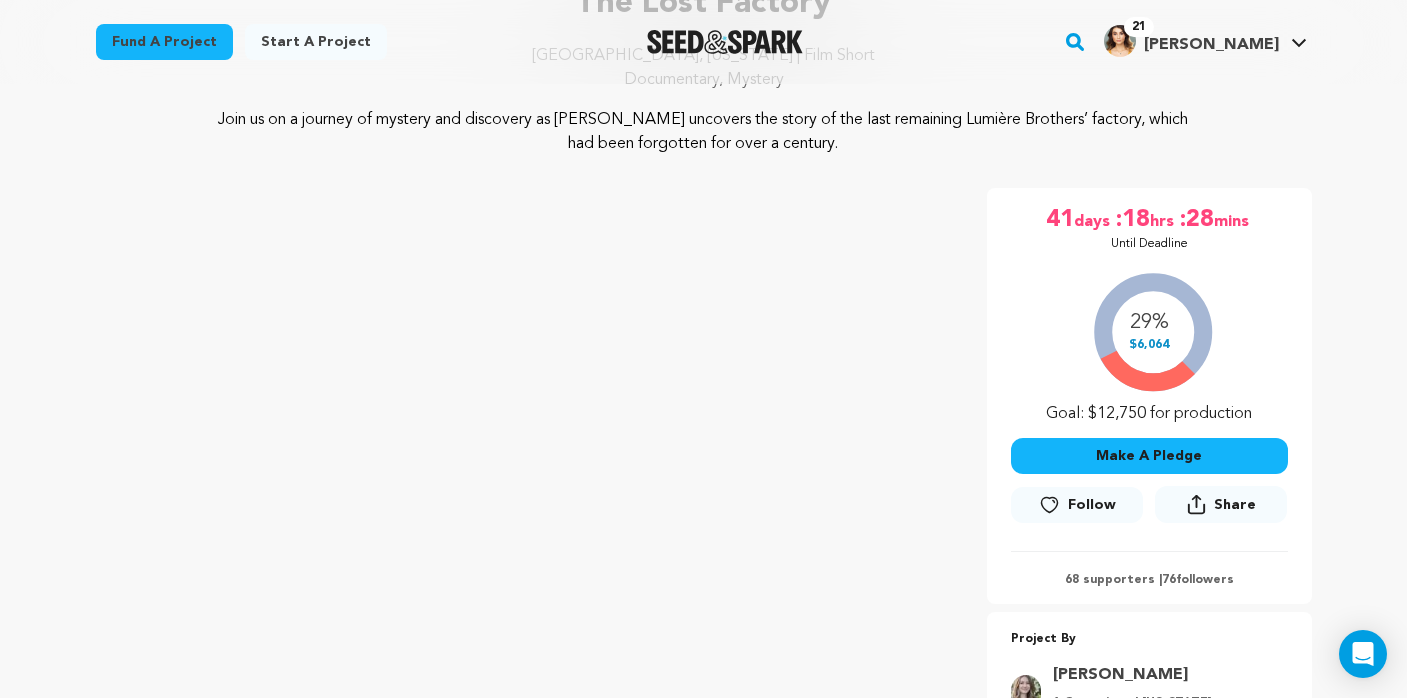 click on "Follow" at bounding box center [1092, 505] 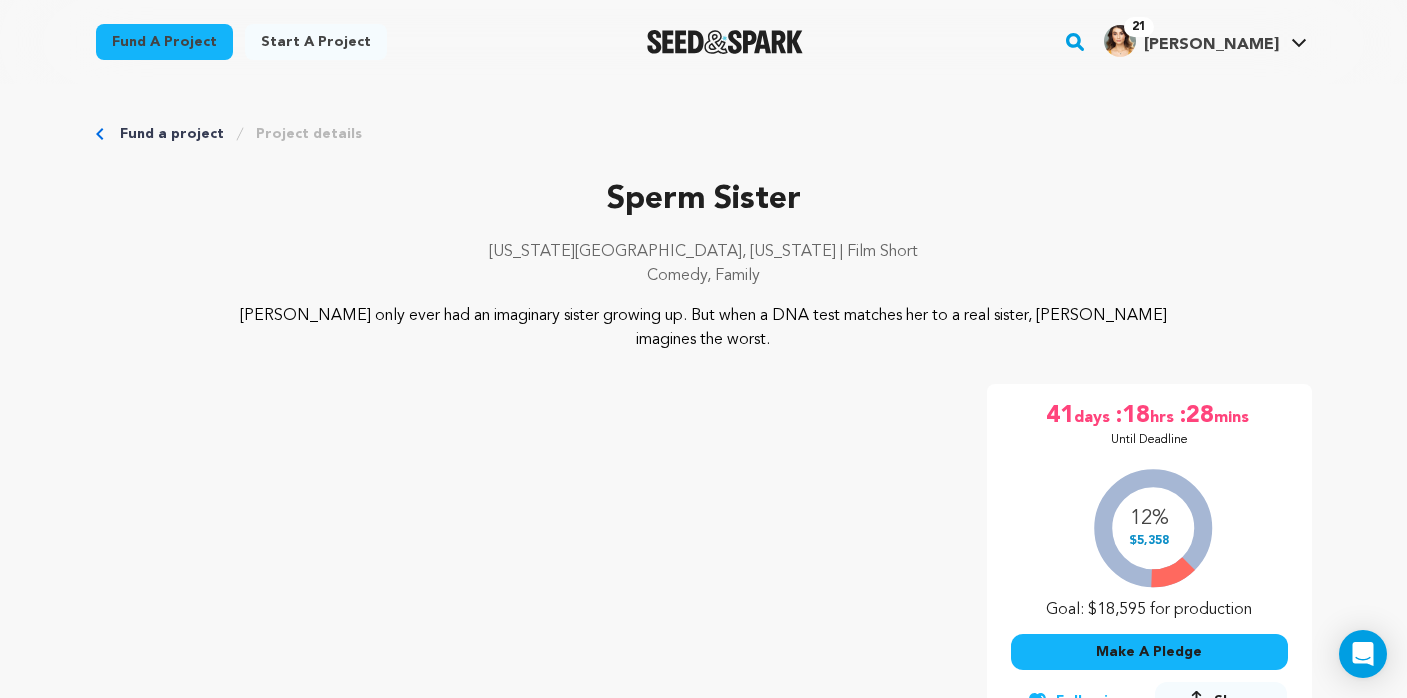scroll, scrollTop: 45, scrollLeft: 0, axis: vertical 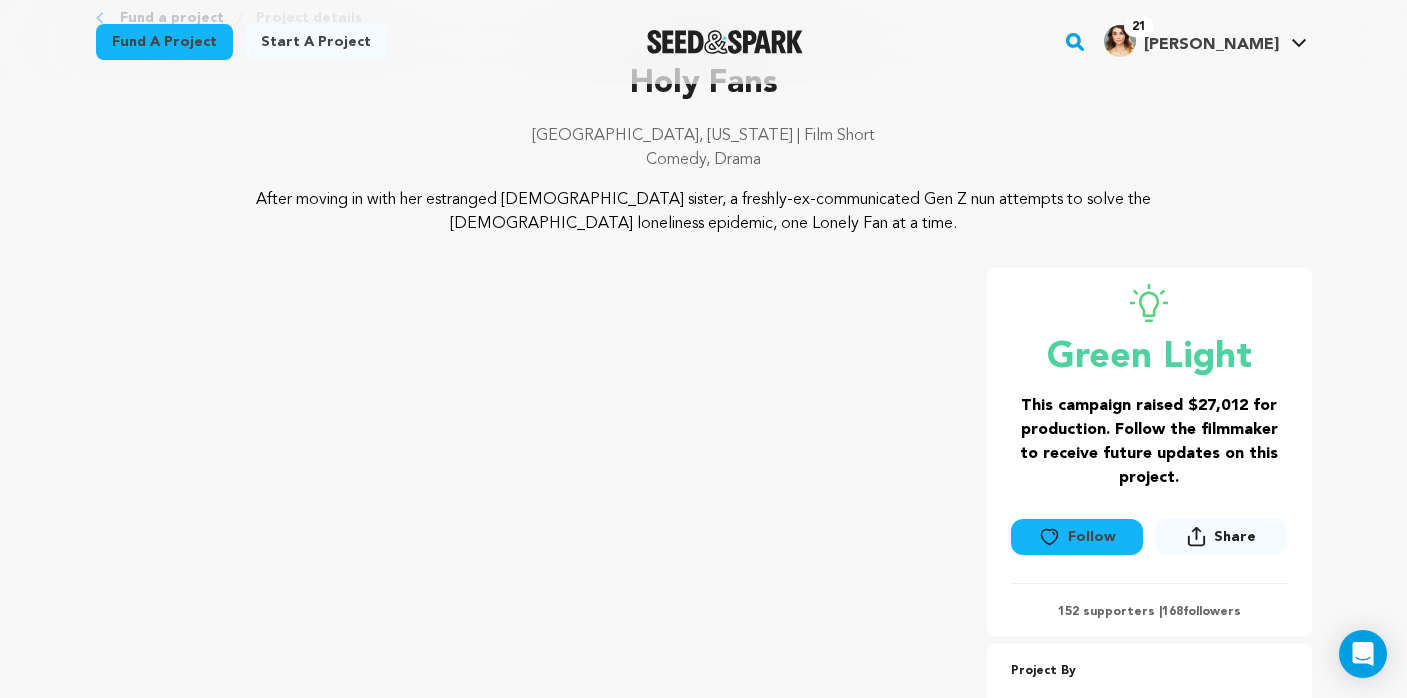 click on "Follow" at bounding box center [1077, 537] 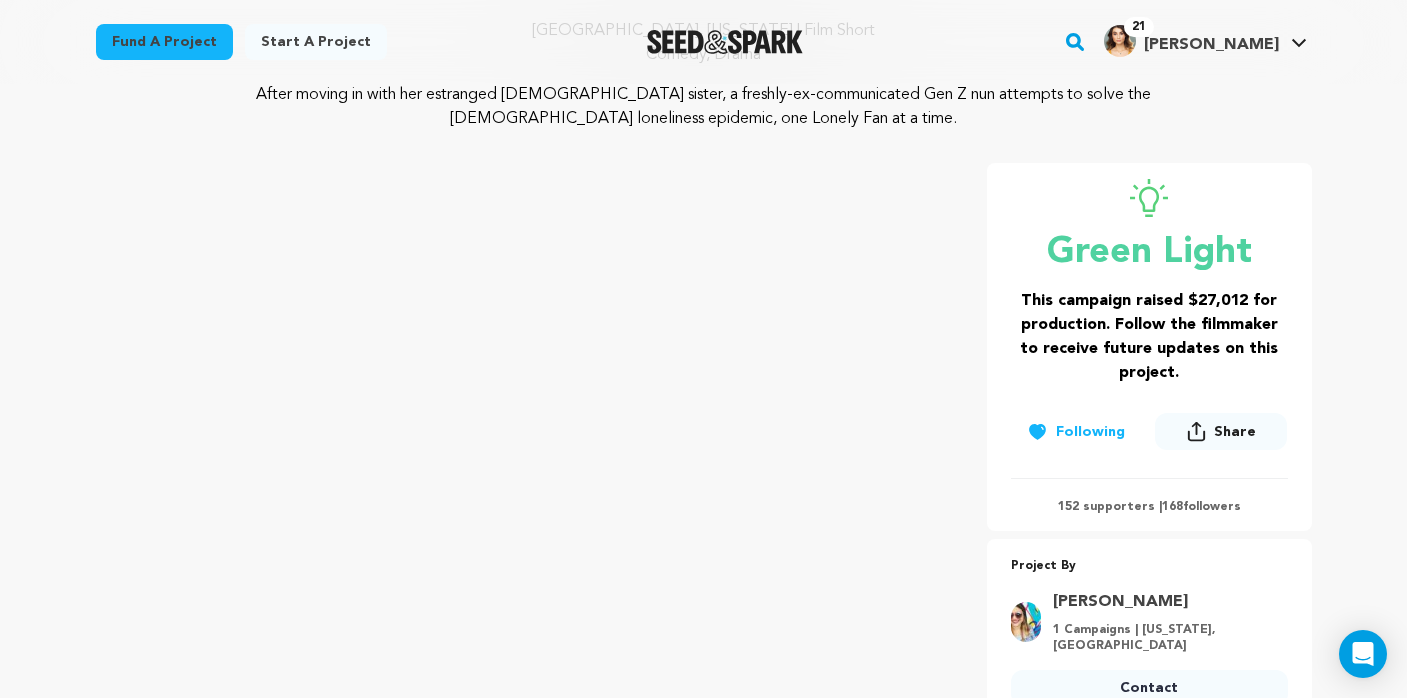 scroll, scrollTop: 70, scrollLeft: 0, axis: vertical 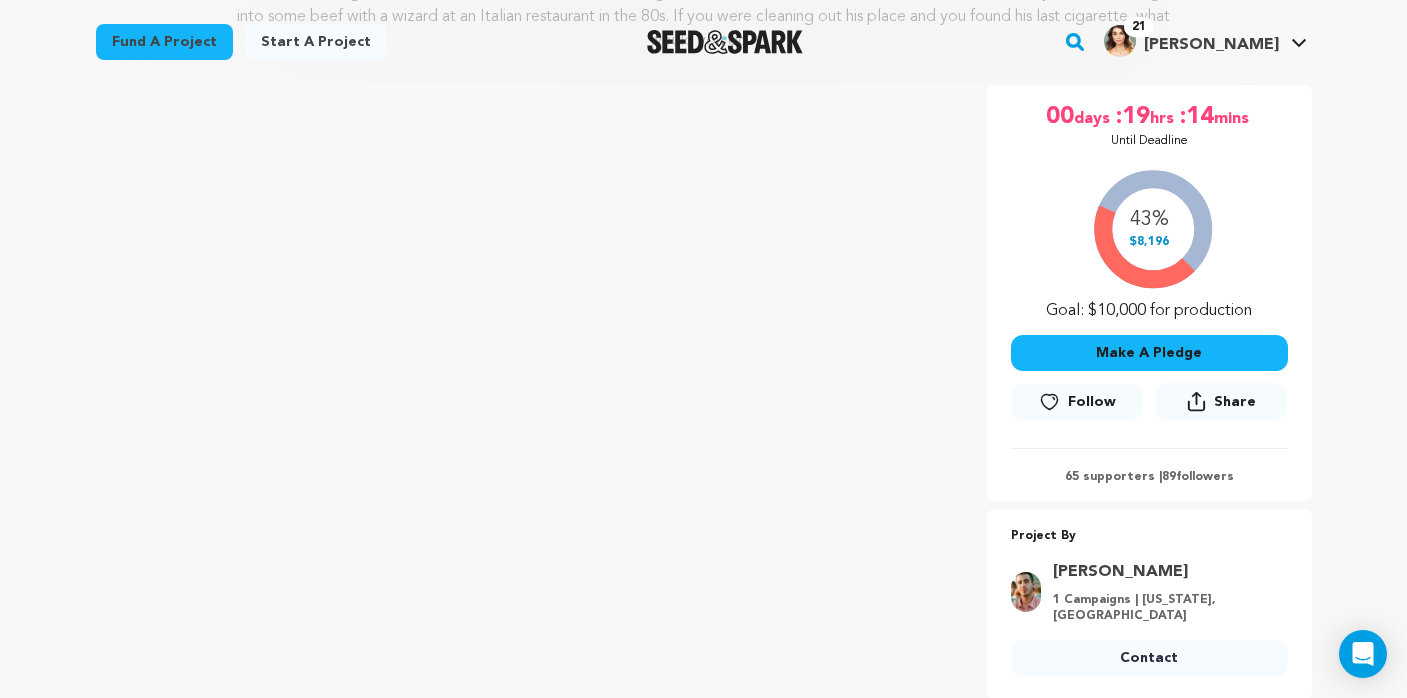 click on "Follow" at bounding box center (1092, 402) 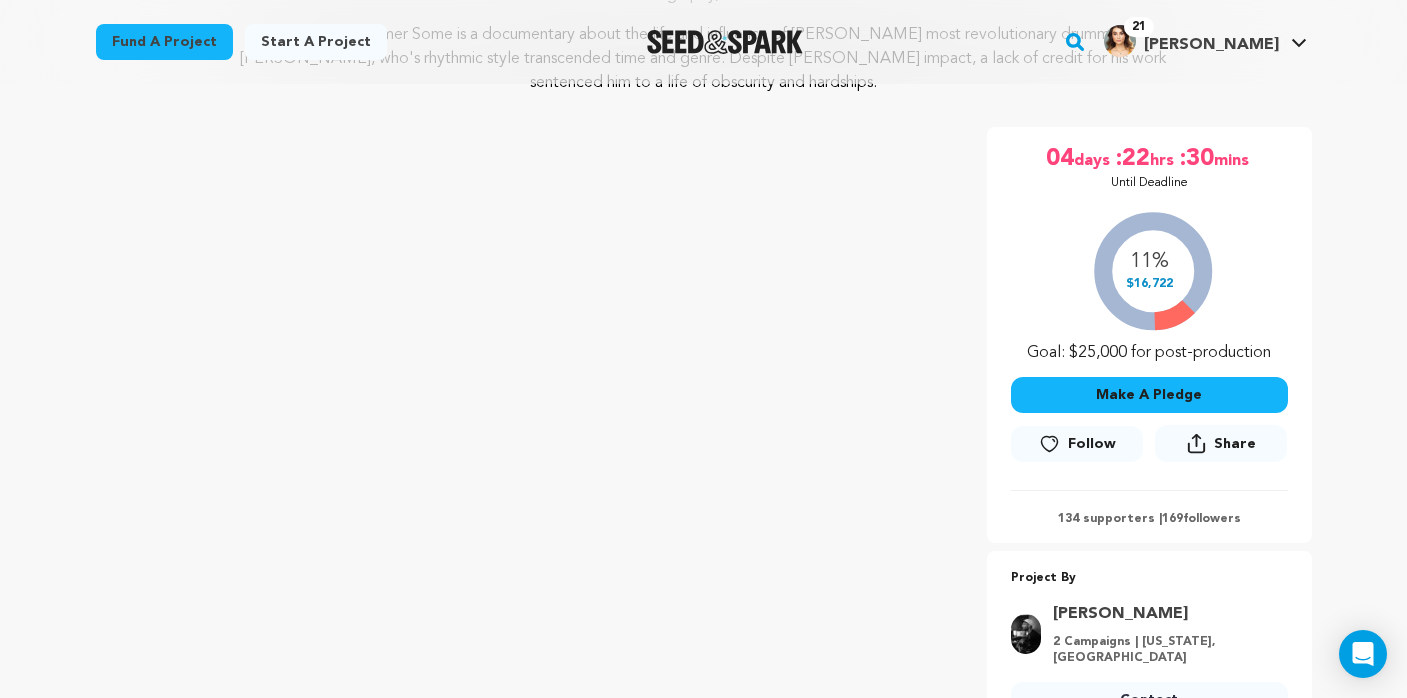 scroll, scrollTop: 288, scrollLeft: 0, axis: vertical 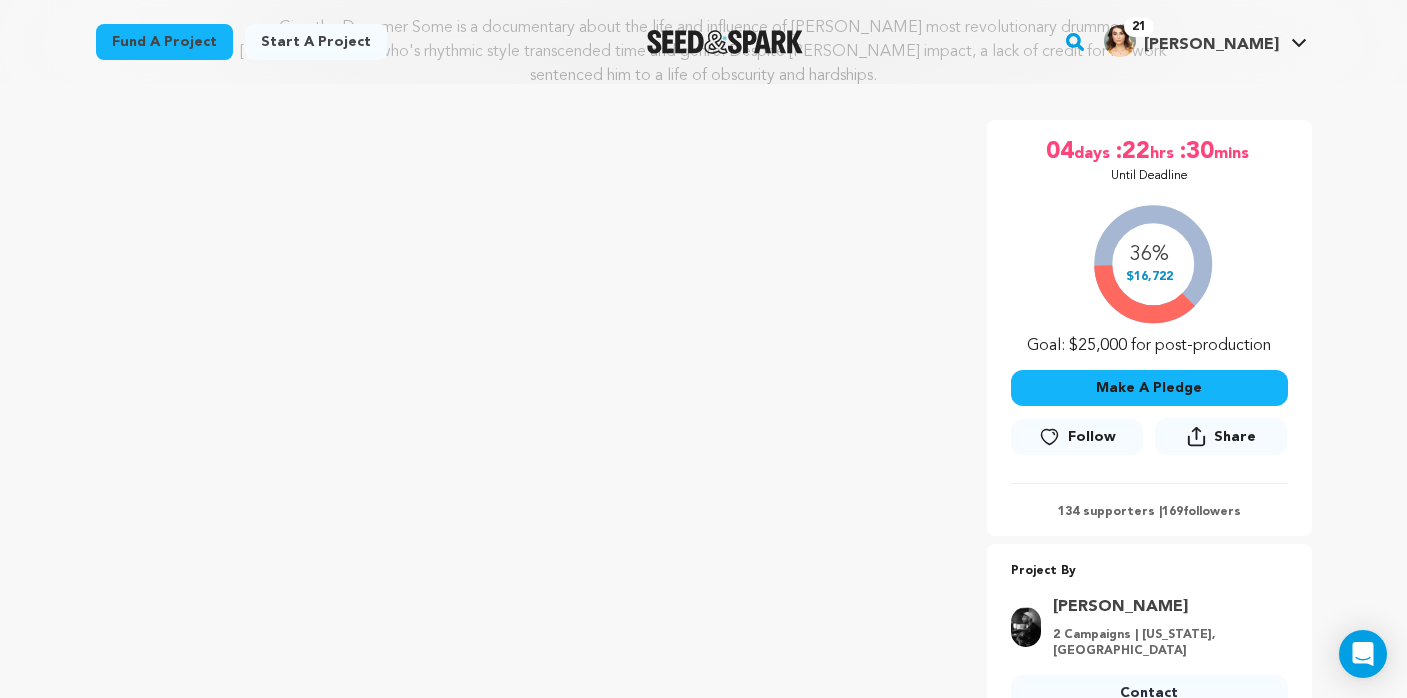 click on "Follow" at bounding box center (1092, 437) 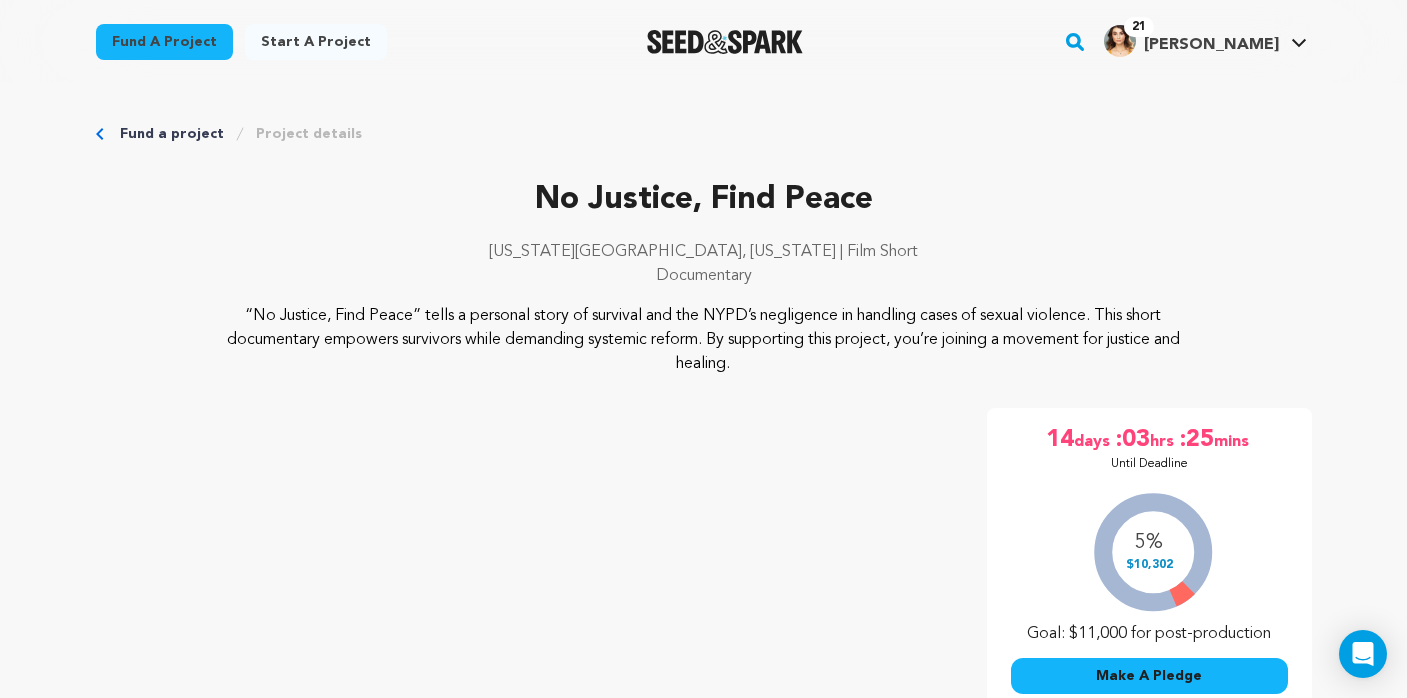 scroll, scrollTop: 0, scrollLeft: 0, axis: both 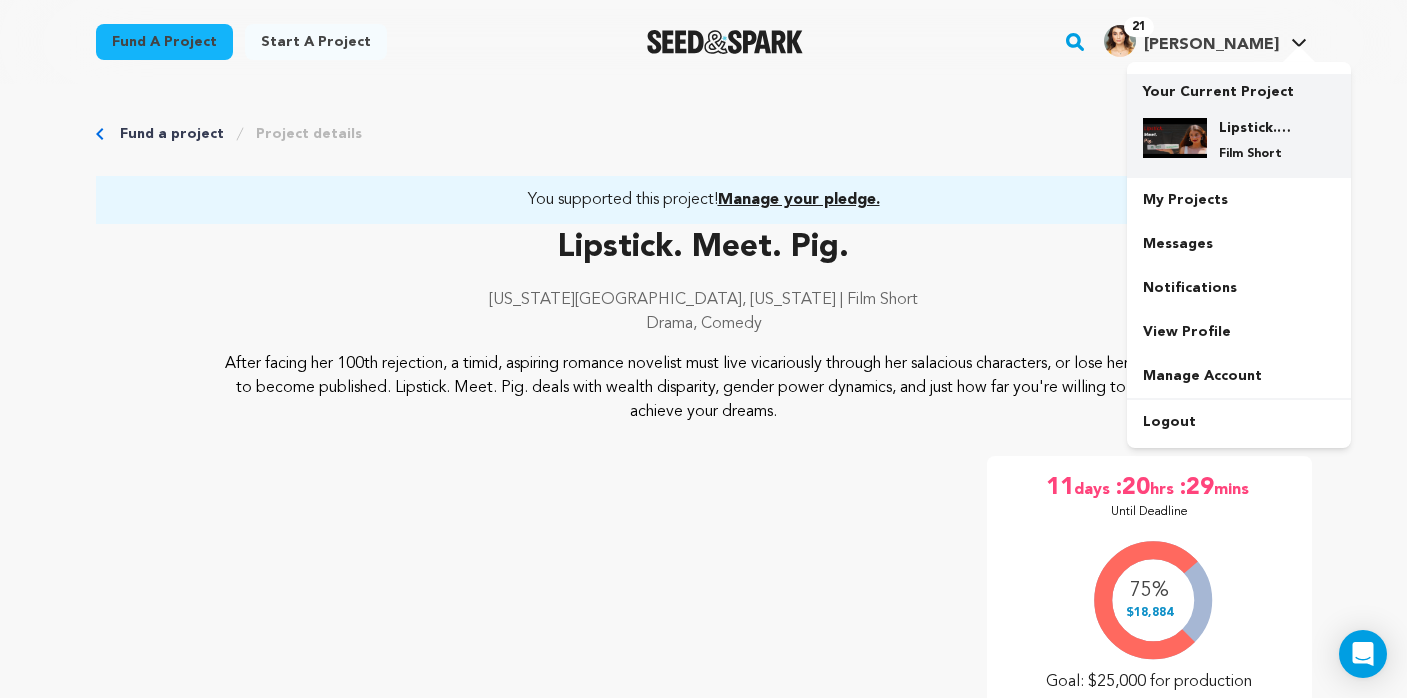 click on "Lipstick. Meet. Pig.
Film Short" at bounding box center (1255, 140) 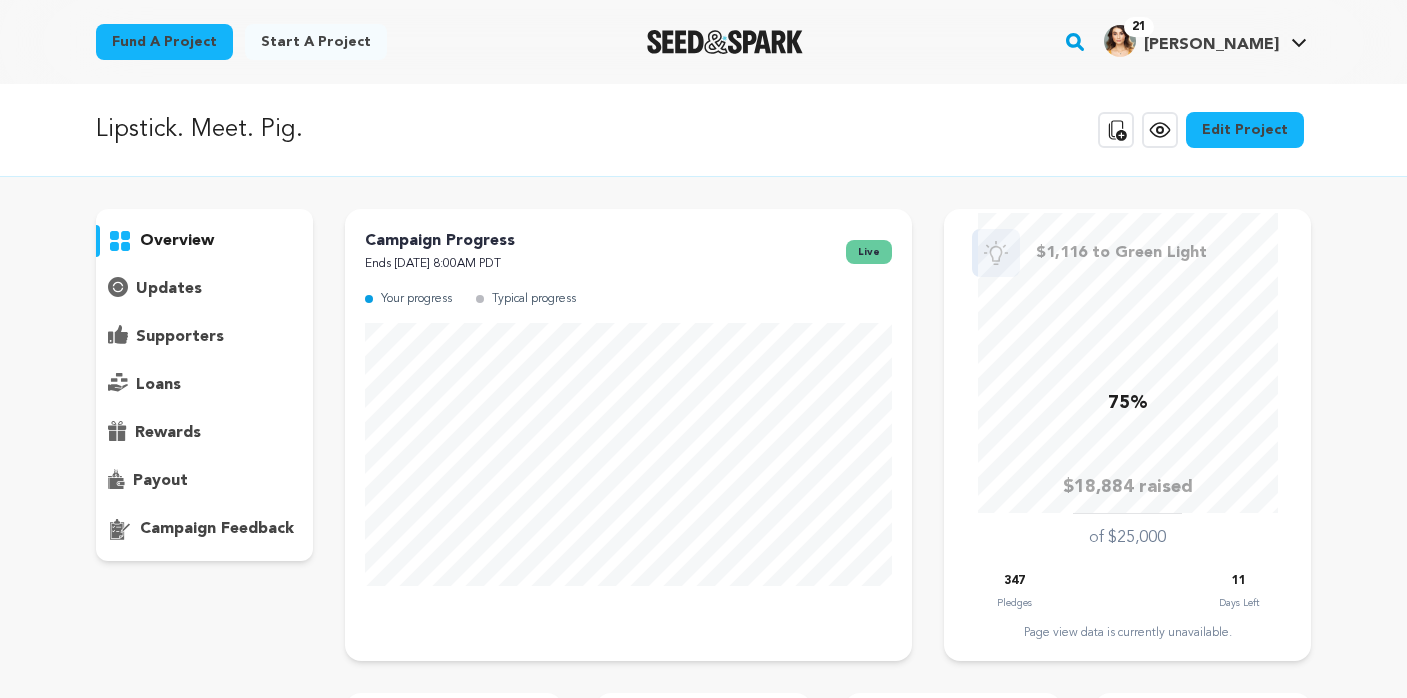 scroll, scrollTop: 0, scrollLeft: 0, axis: both 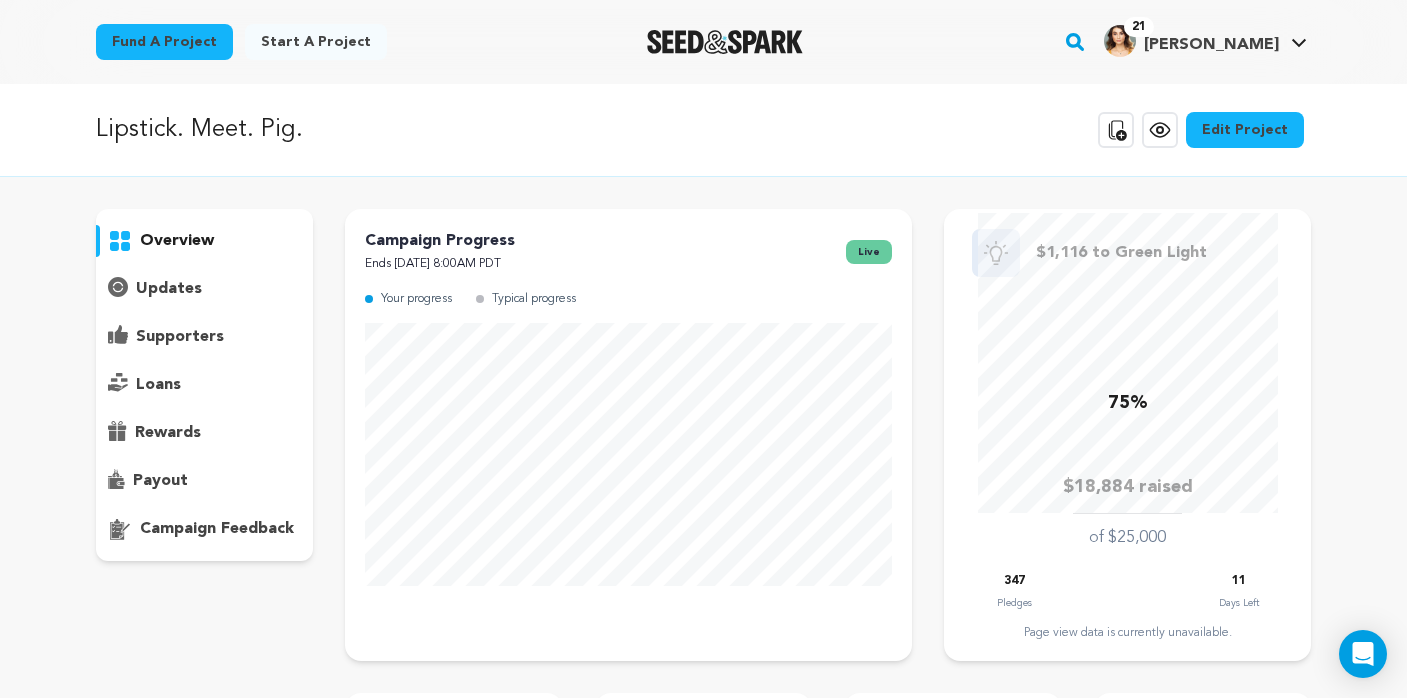 click on "supporters" at bounding box center [180, 337] 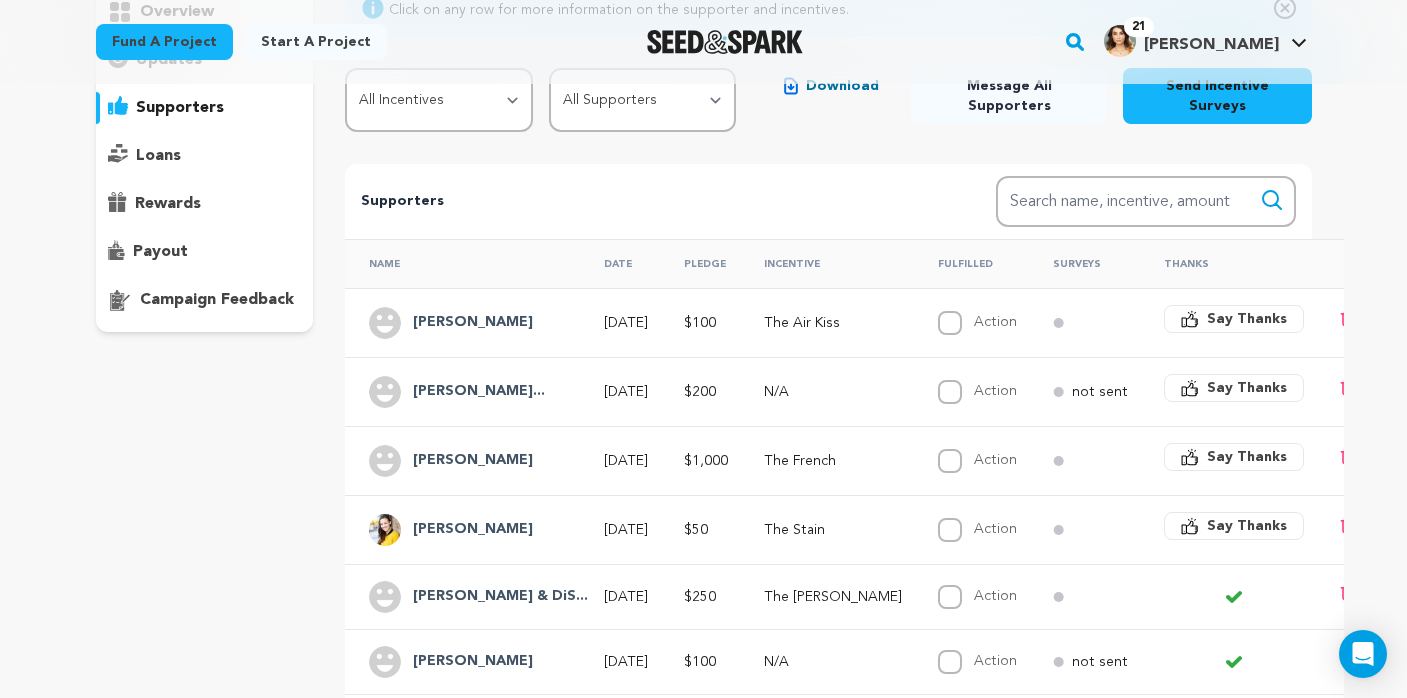 scroll, scrollTop: 236, scrollLeft: 0, axis: vertical 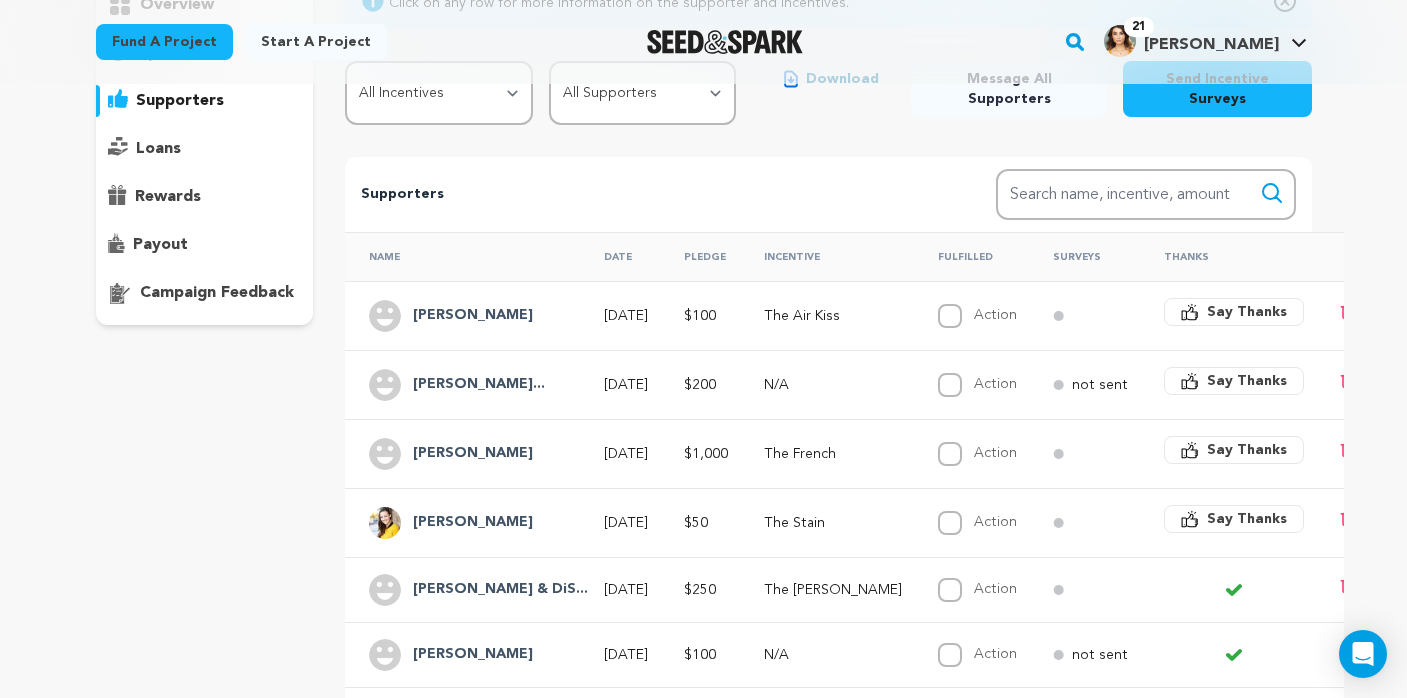 click on "Say Thanks" at bounding box center (1234, 519) 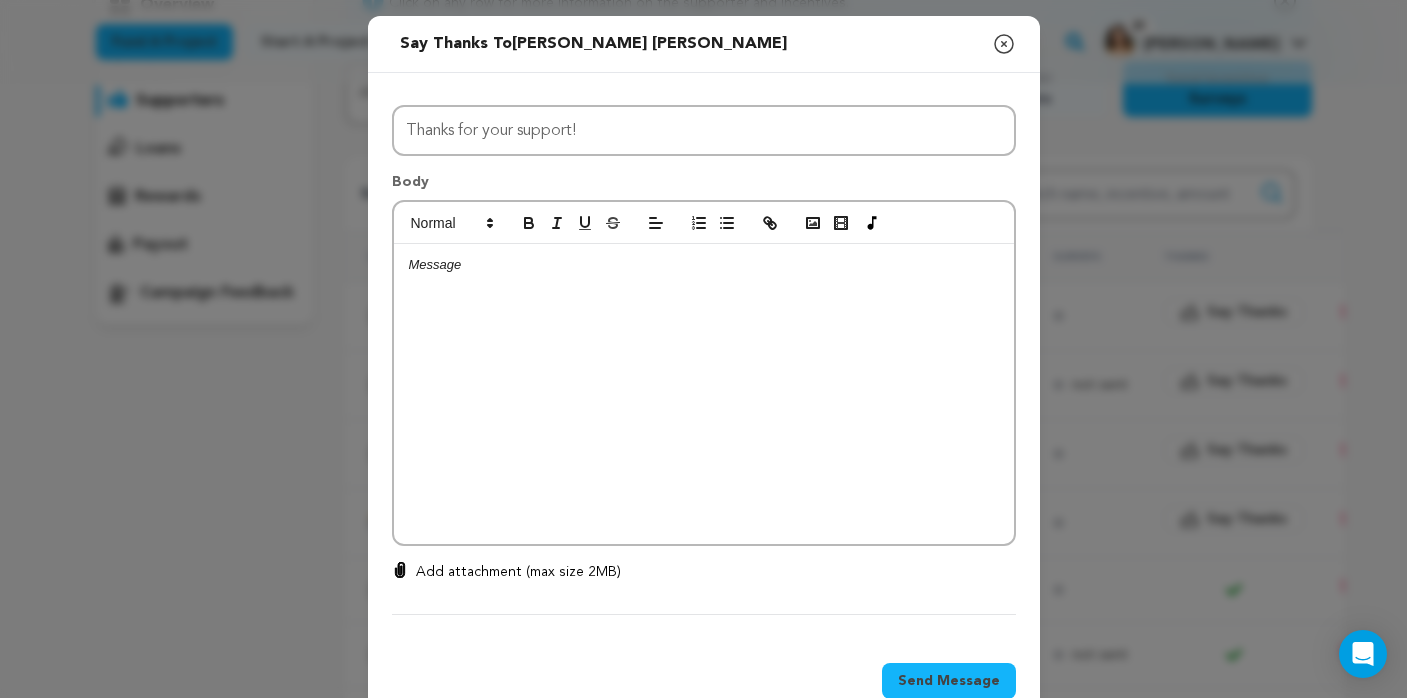 click at bounding box center [704, 394] 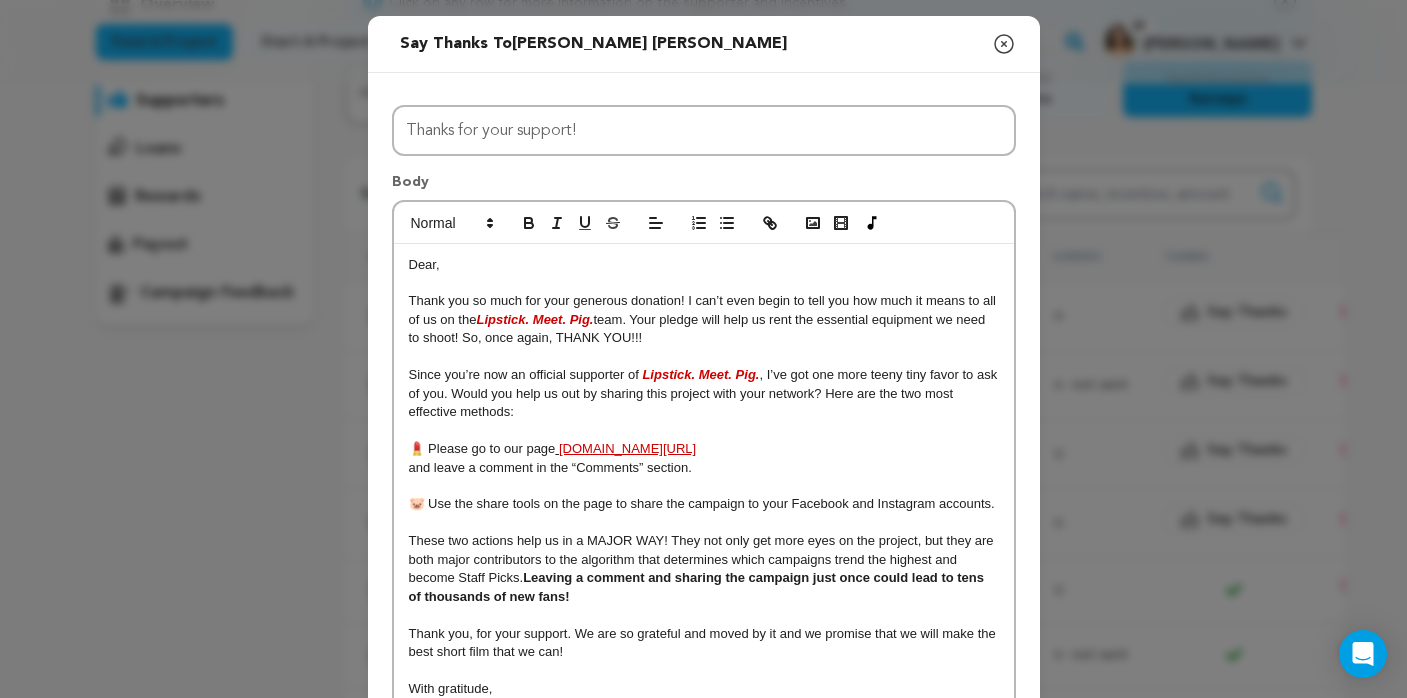 scroll, scrollTop: 19, scrollLeft: 0, axis: vertical 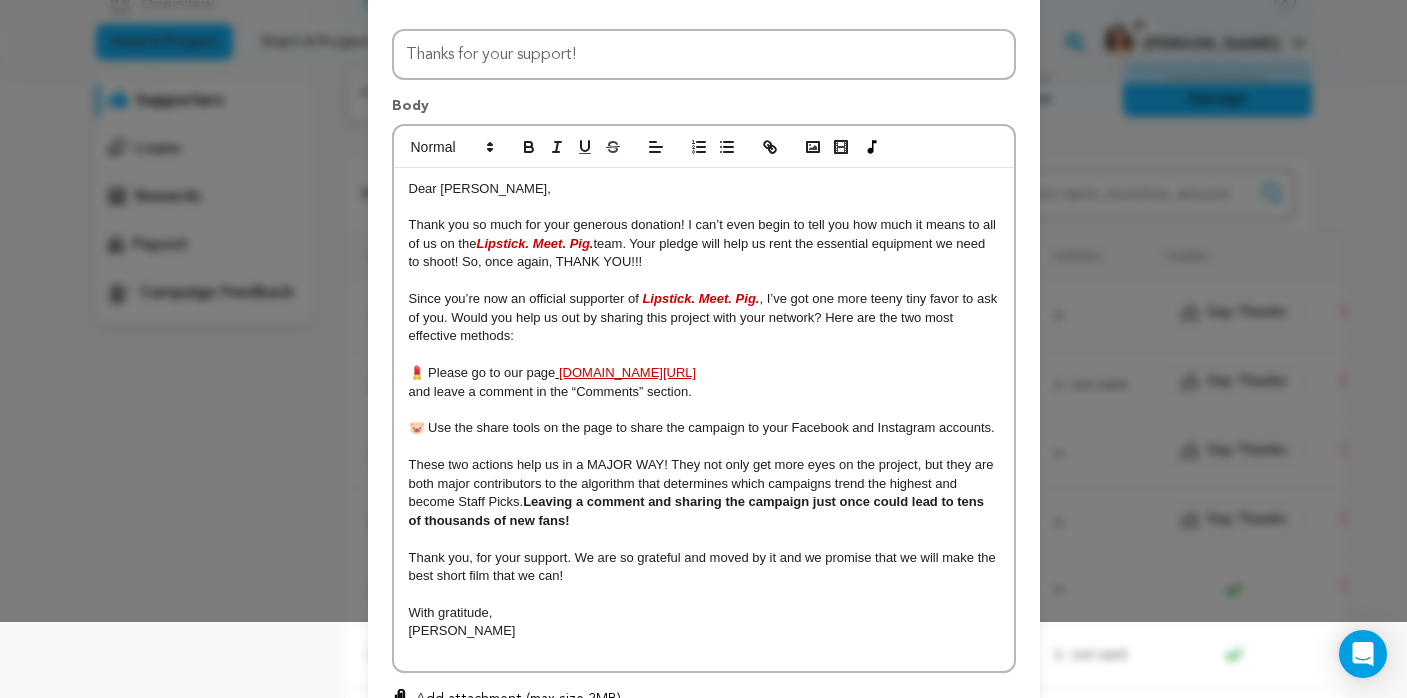 click on "Thank you, for your support. We are so grateful and moved by it and we promise that we will make the best short film that we can!" at bounding box center (704, 567) 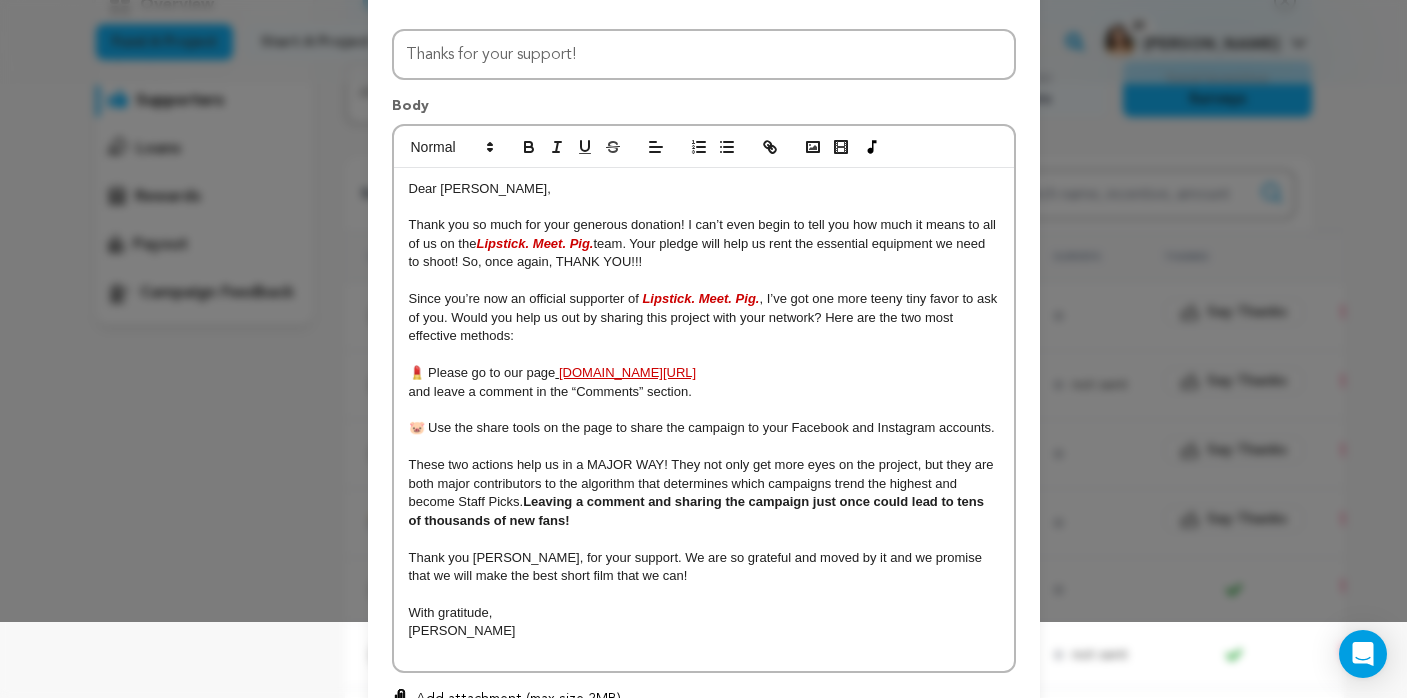 click at bounding box center (704, 650) 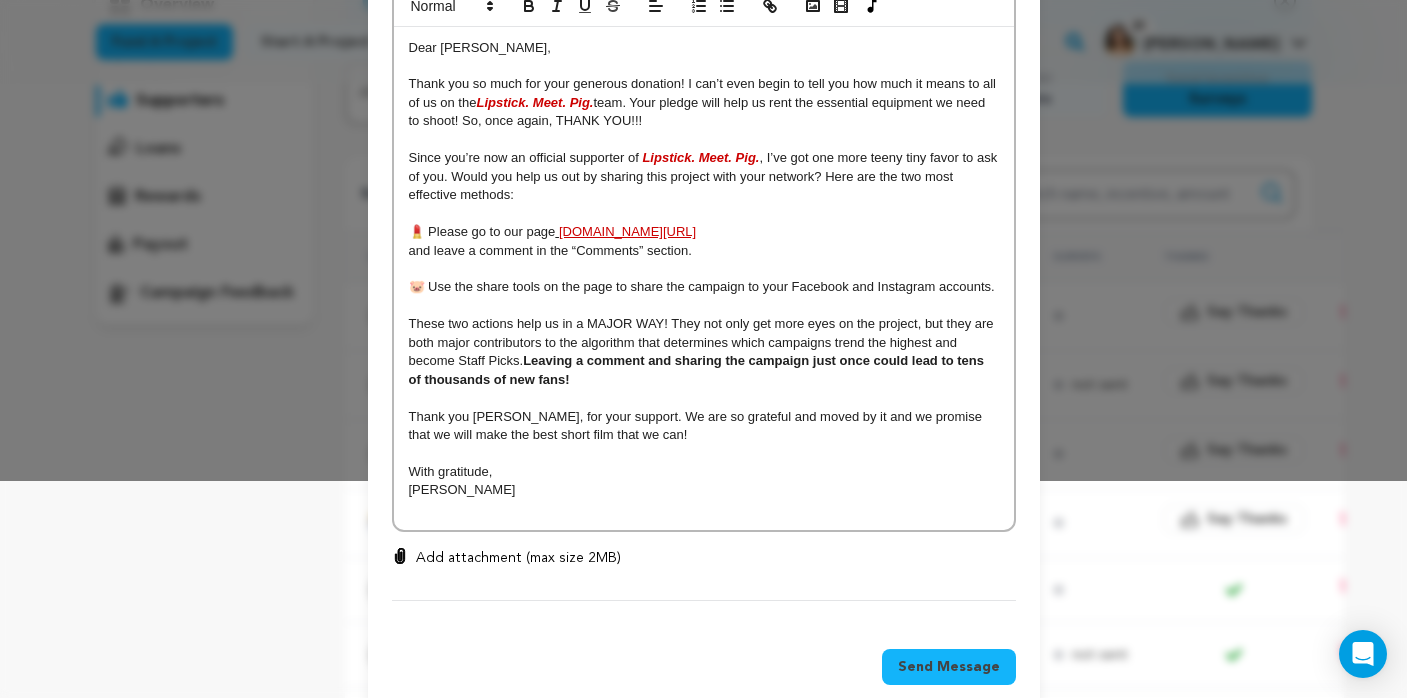 scroll, scrollTop: 241, scrollLeft: 0, axis: vertical 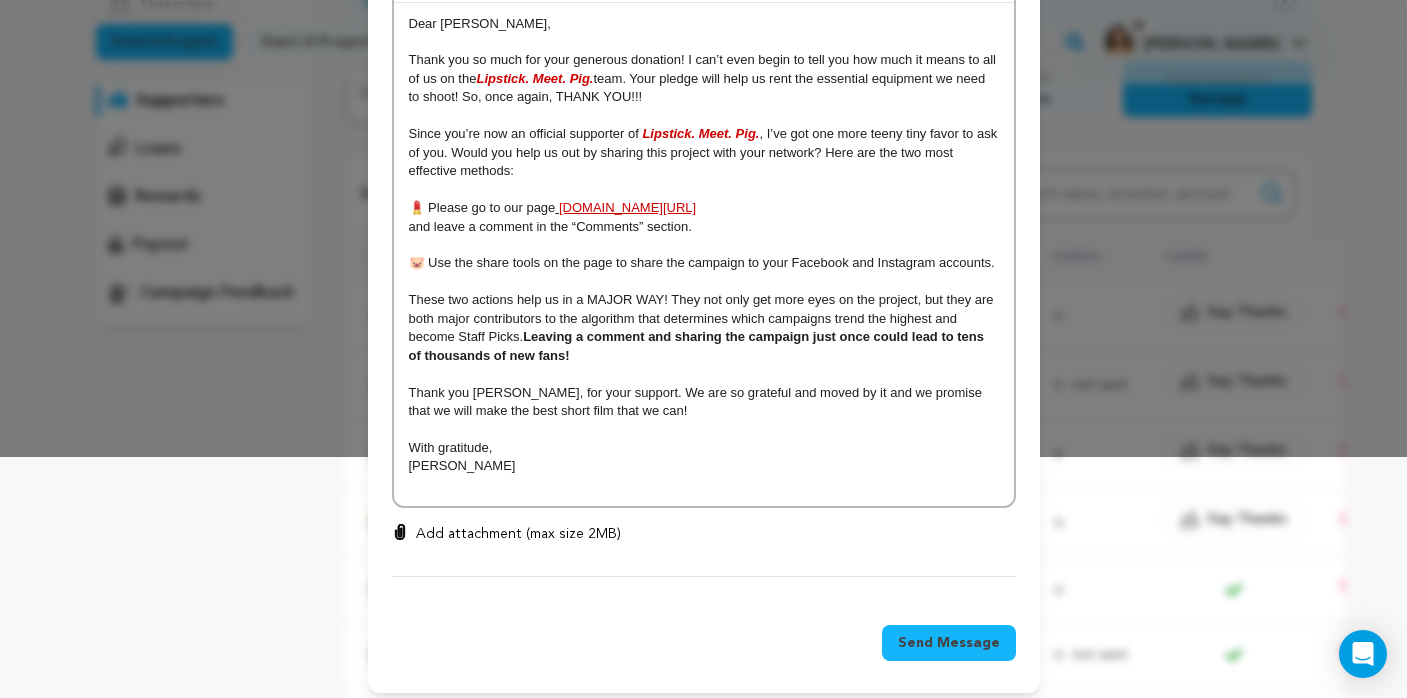 click on "Send Message" at bounding box center (949, 643) 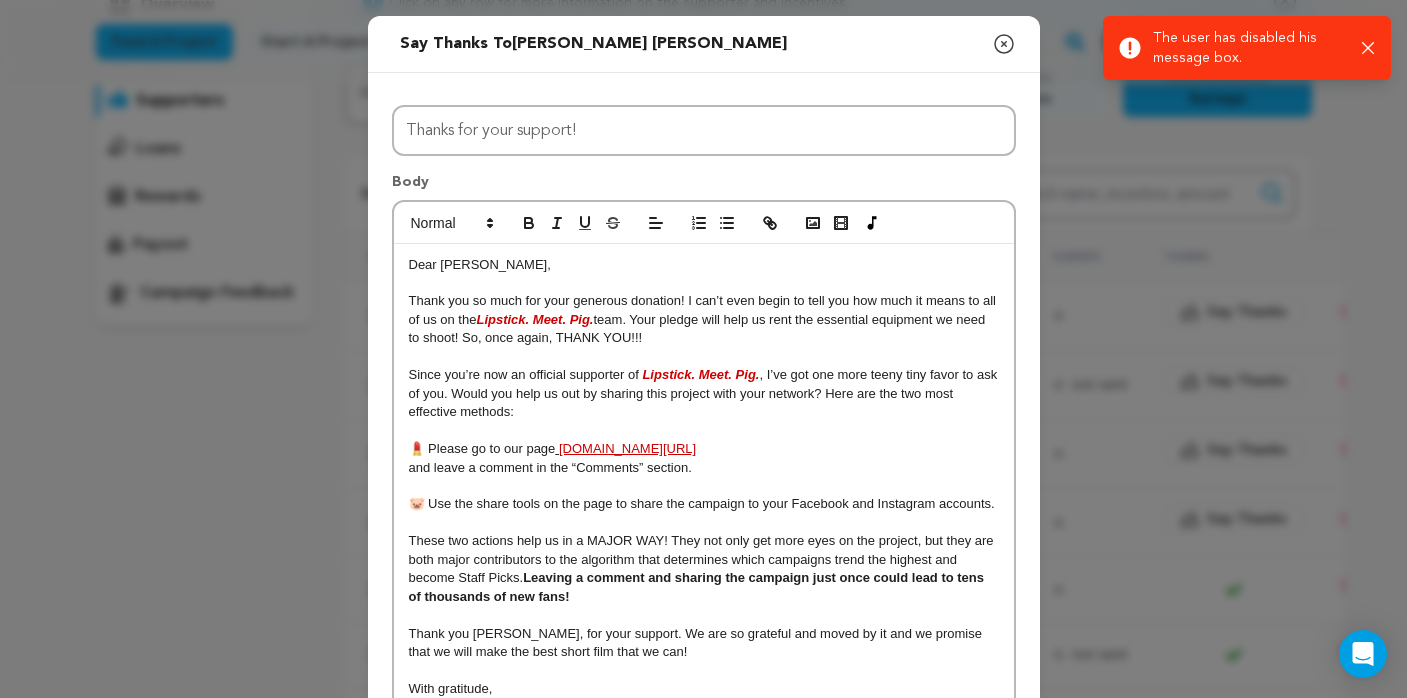 scroll, scrollTop: 0, scrollLeft: 0, axis: both 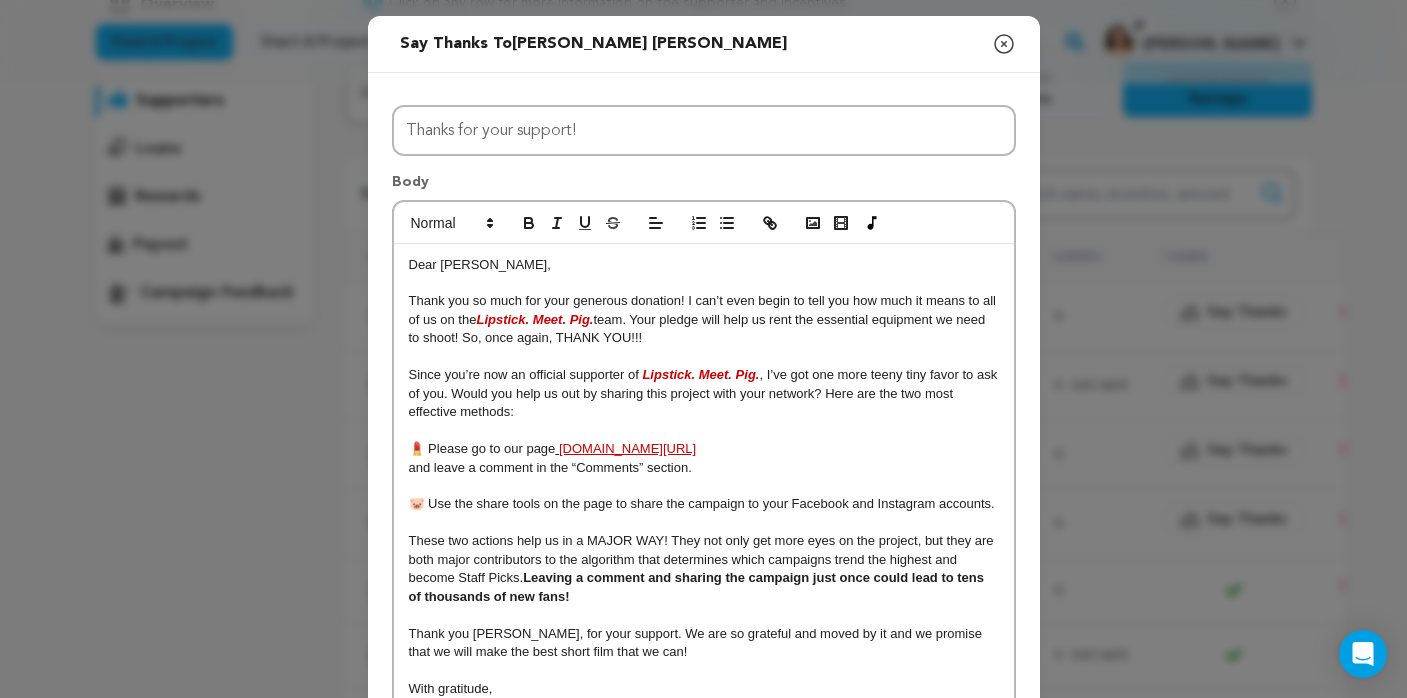 click 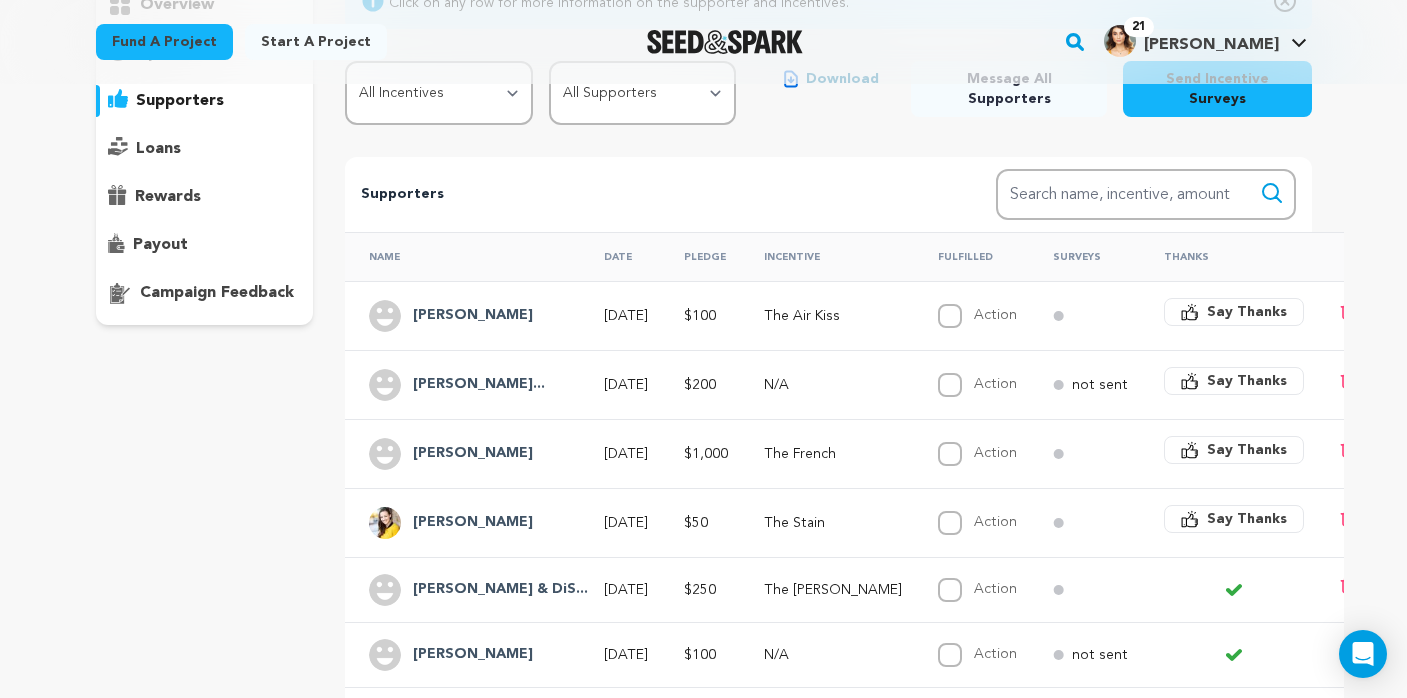 click 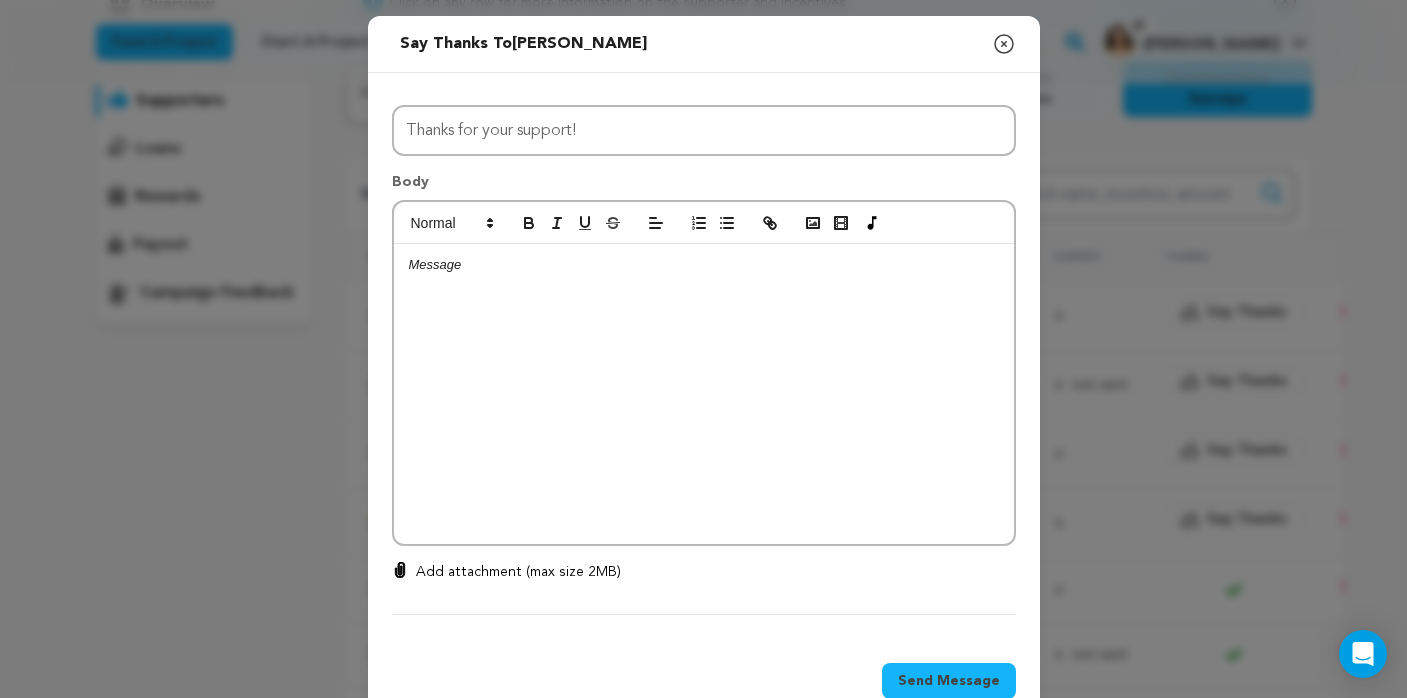 click at bounding box center (704, 394) 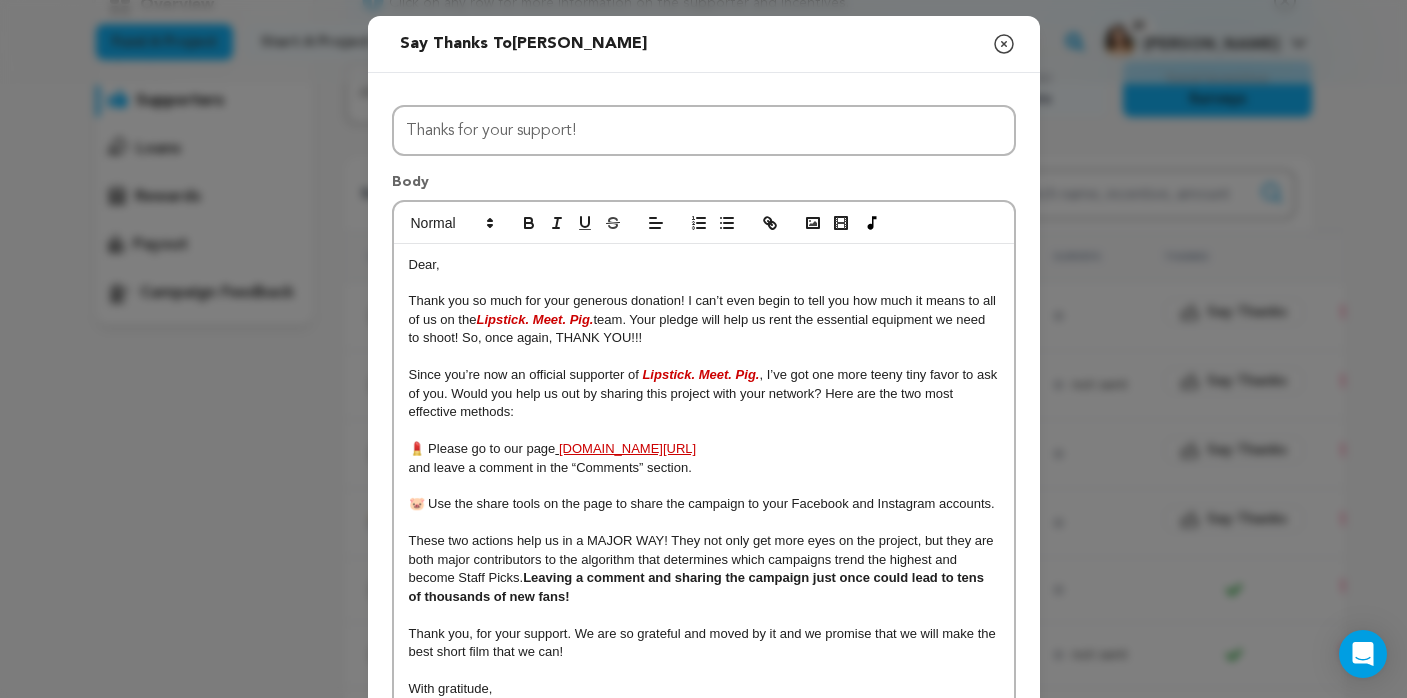 scroll, scrollTop: 19, scrollLeft: 0, axis: vertical 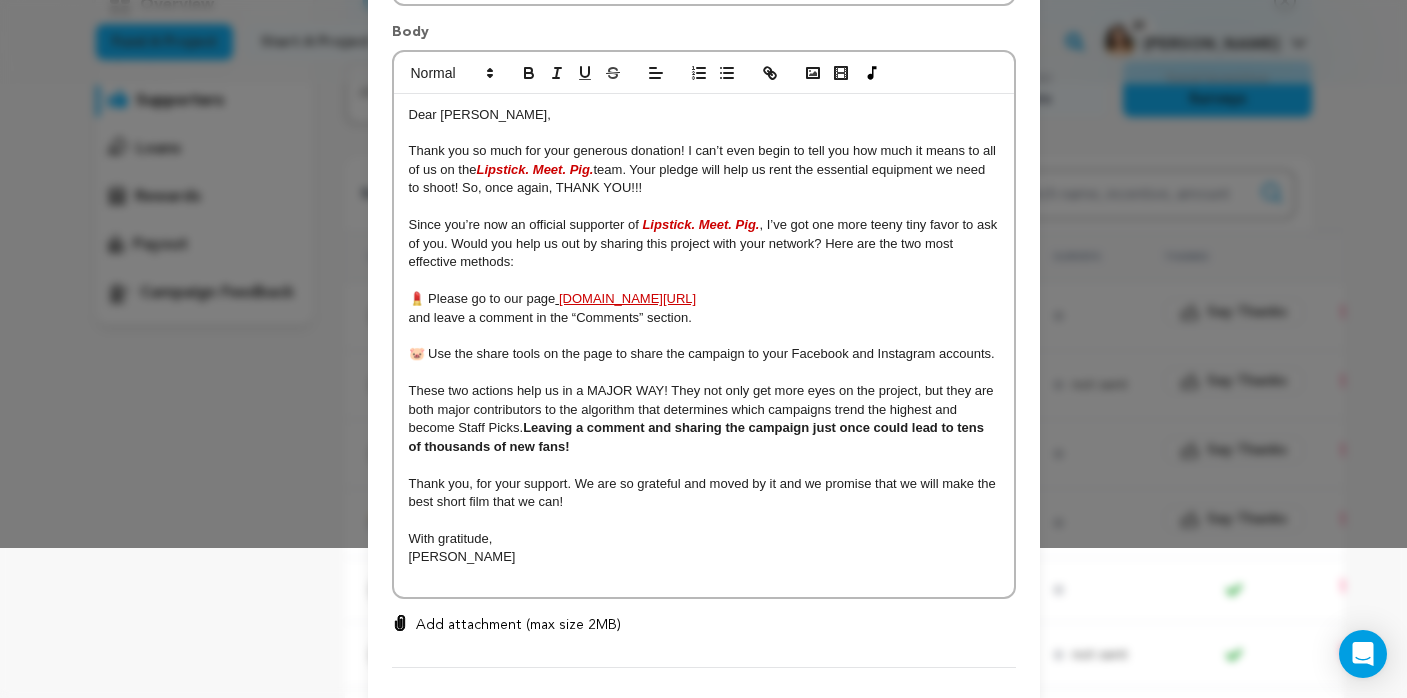 click on "Thank you, for your support. We are so grateful and moved by it and we promise that we will make the best short film that we can!" at bounding box center (704, 492) 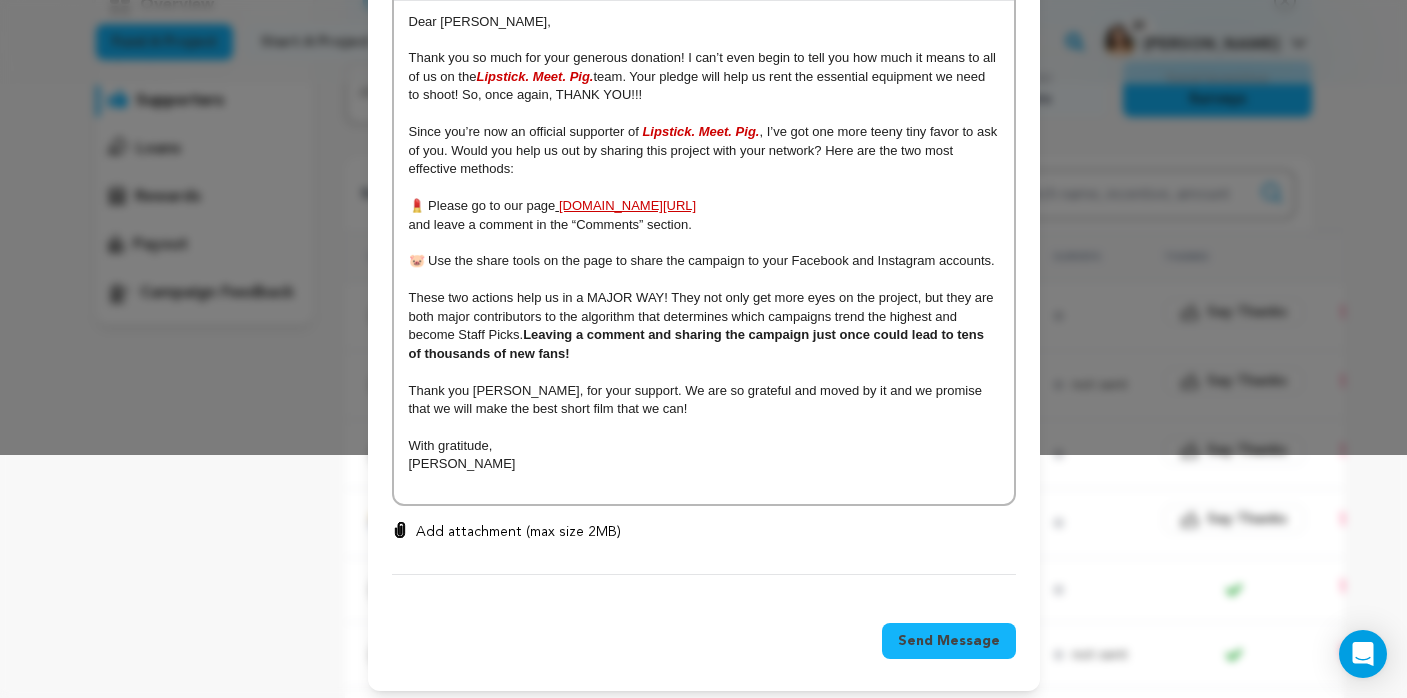 scroll, scrollTop: 242, scrollLeft: 0, axis: vertical 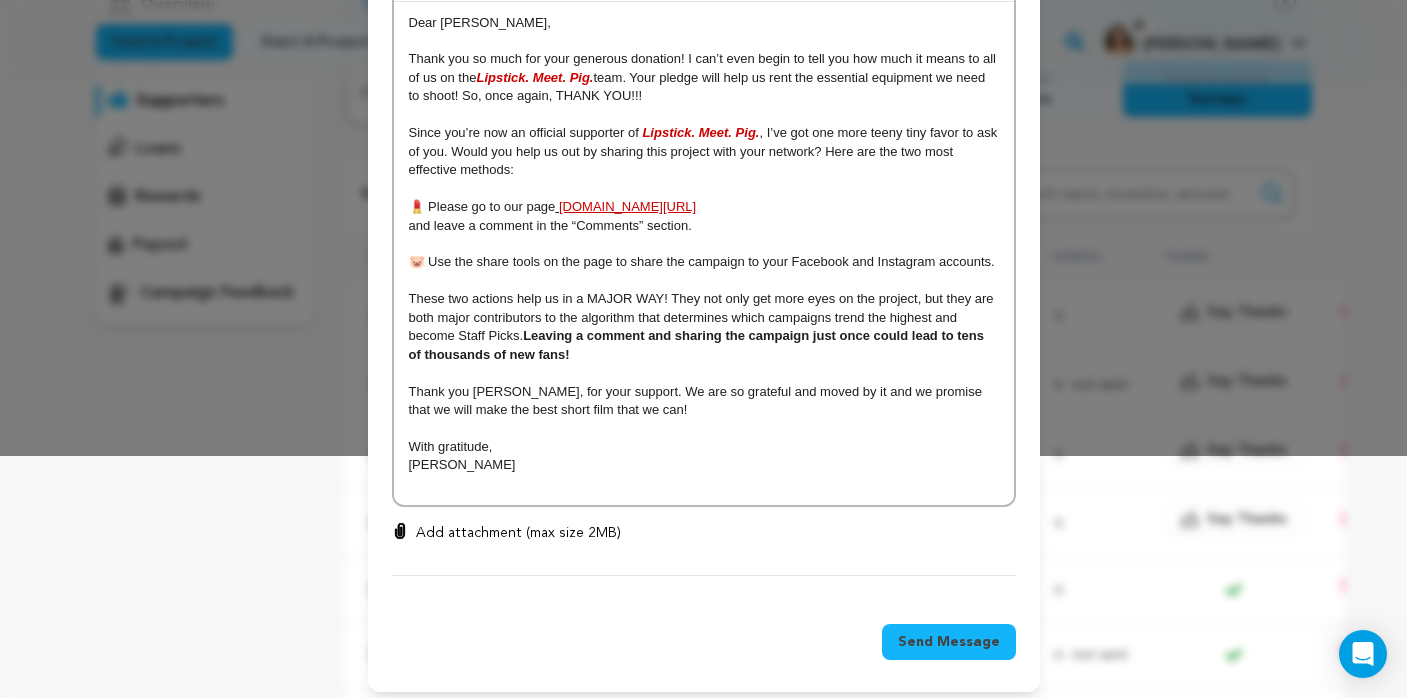 click on "Dear Rob, Thank you so much for your generous donation! I can’t even begin to tell you how much it means to all of us on the  Lipstick. Meet. Pig.  team. Your pledge will help us rent the essential equipment we need to shoot! So, once again, THANK YOU!!! Since you’re now an official supporter of   Lipstick. Meet. Pig. , I’ve got one more teeny tiny favor to ask of you. Would you help us out by sharing this project with your network? Here are the two most effective methods:  💄 Please go to our page   seedandspark.com/fund/lipstick-meet-pig and leave a comment in the “Comments” section. 🐷 Use the share tools on the page to share the campaign to your Facebook and Instagram accounts. These two actions help us in a MAJOR WAY! They not only get more eyes on the project, but they are both major contributors to the algorithm that determines which campaigns trend the highest and become Staff Picks.  Leaving a comment and sharing the campaign just once could lead to tens of thousands of new fans!" at bounding box center (704, 254) 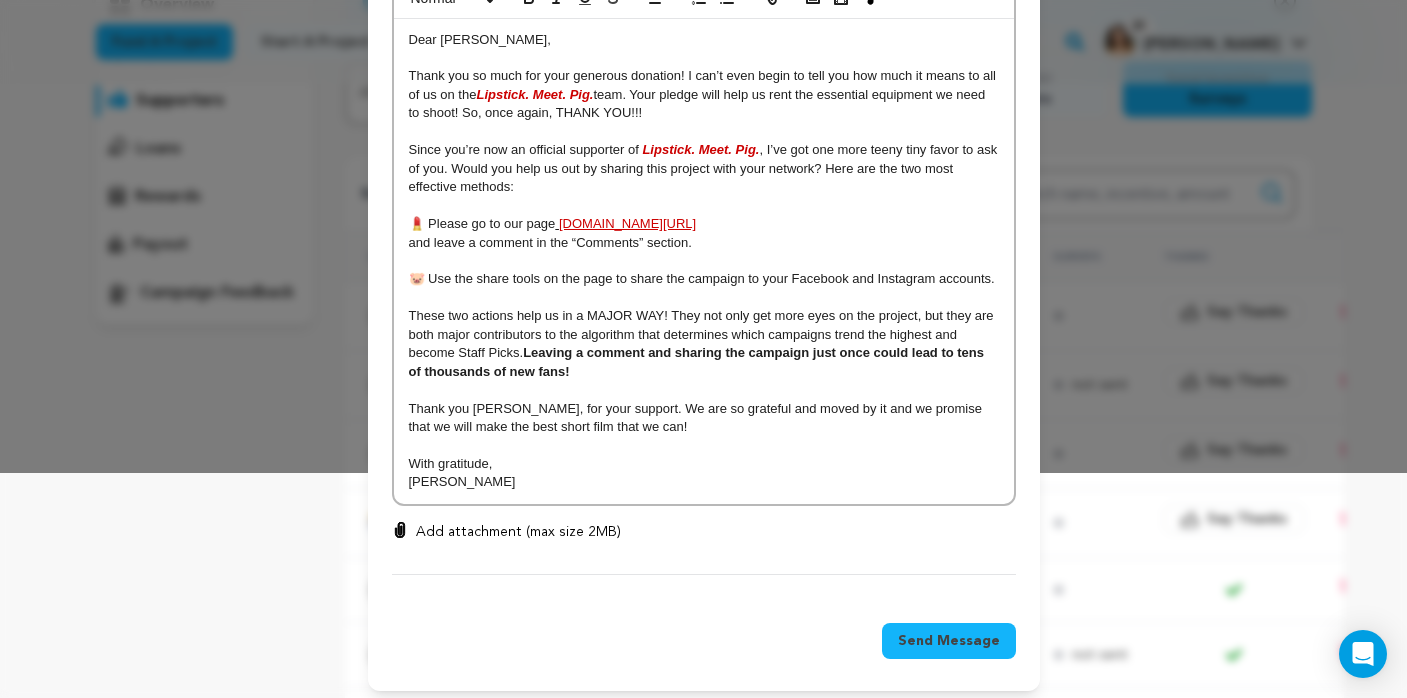 scroll, scrollTop: 224, scrollLeft: 0, axis: vertical 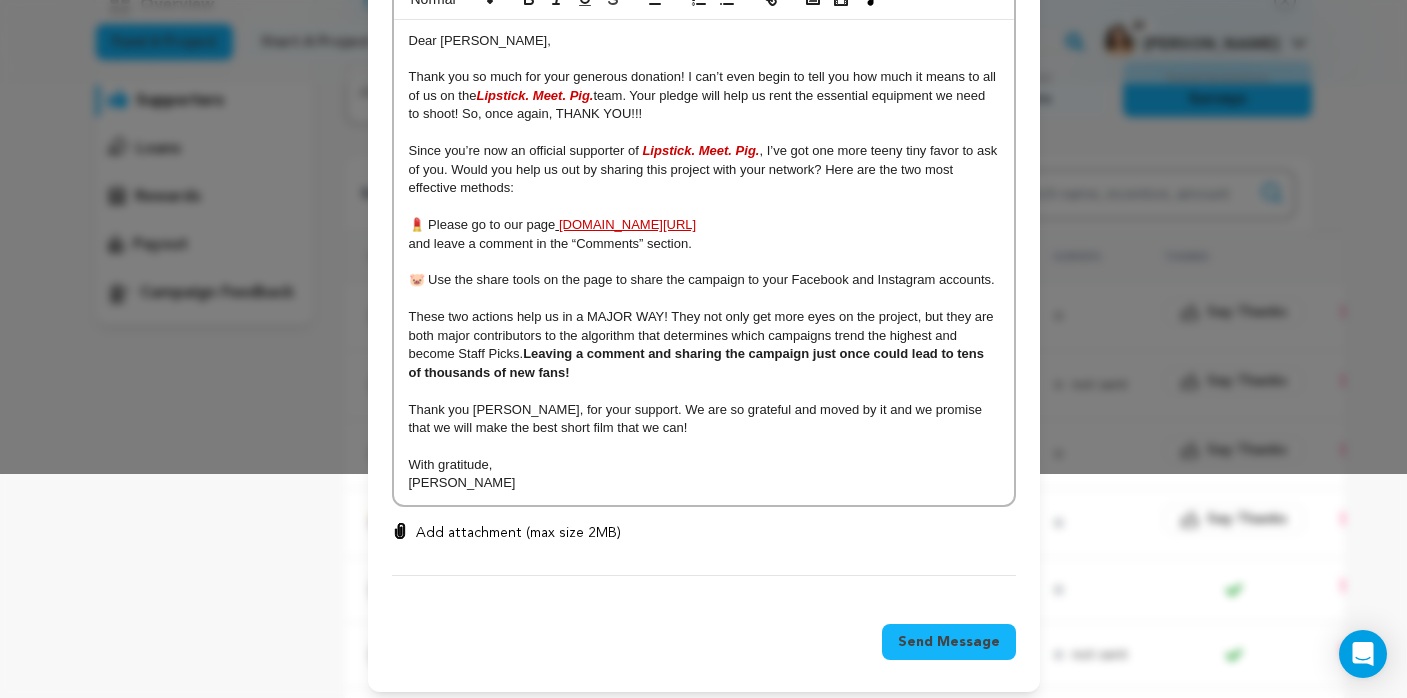 click on "Send Message" at bounding box center [949, 642] 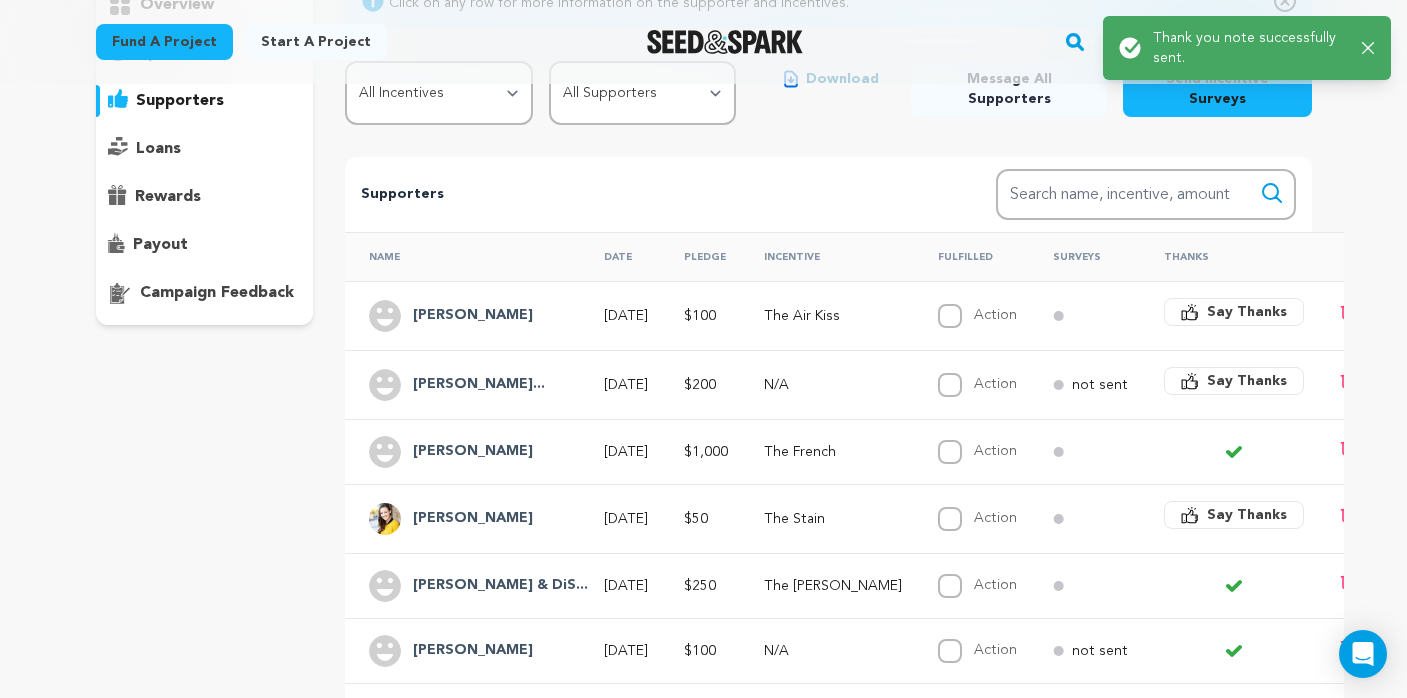 click on "Say Thanks" at bounding box center [1247, 381] 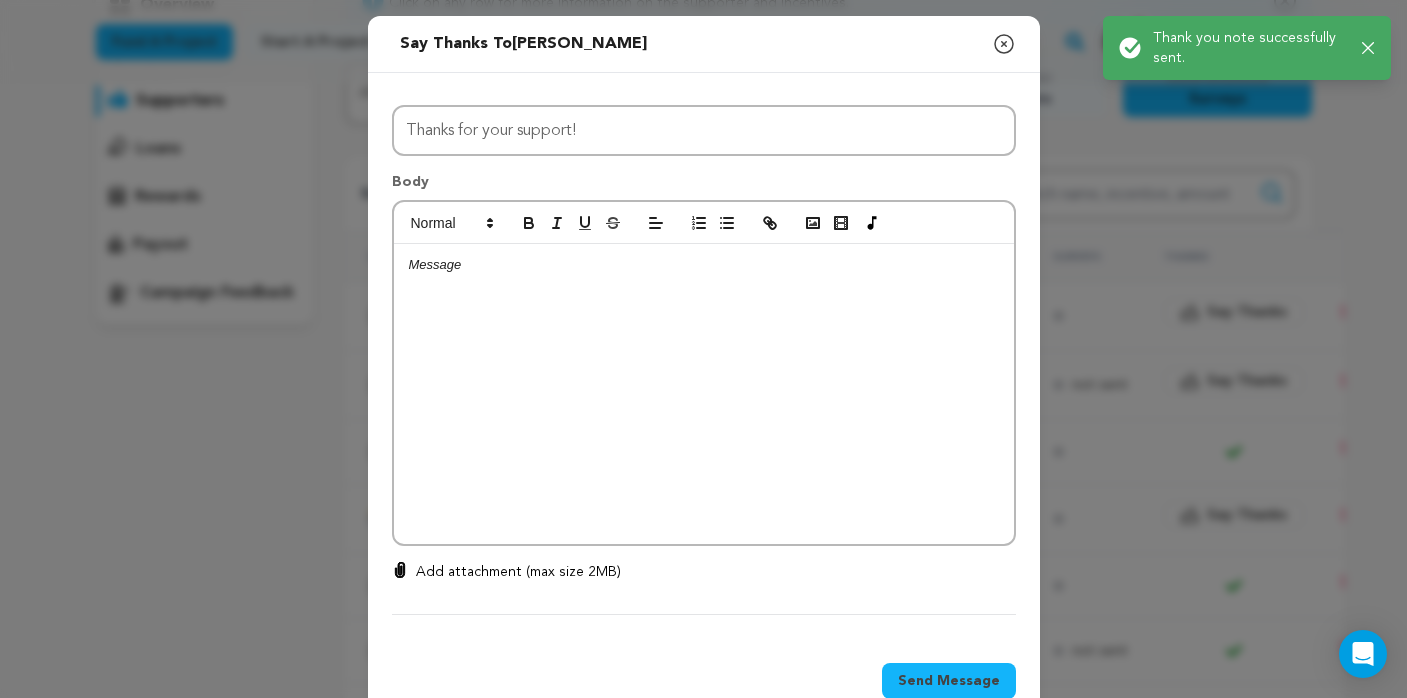 click at bounding box center [704, 394] 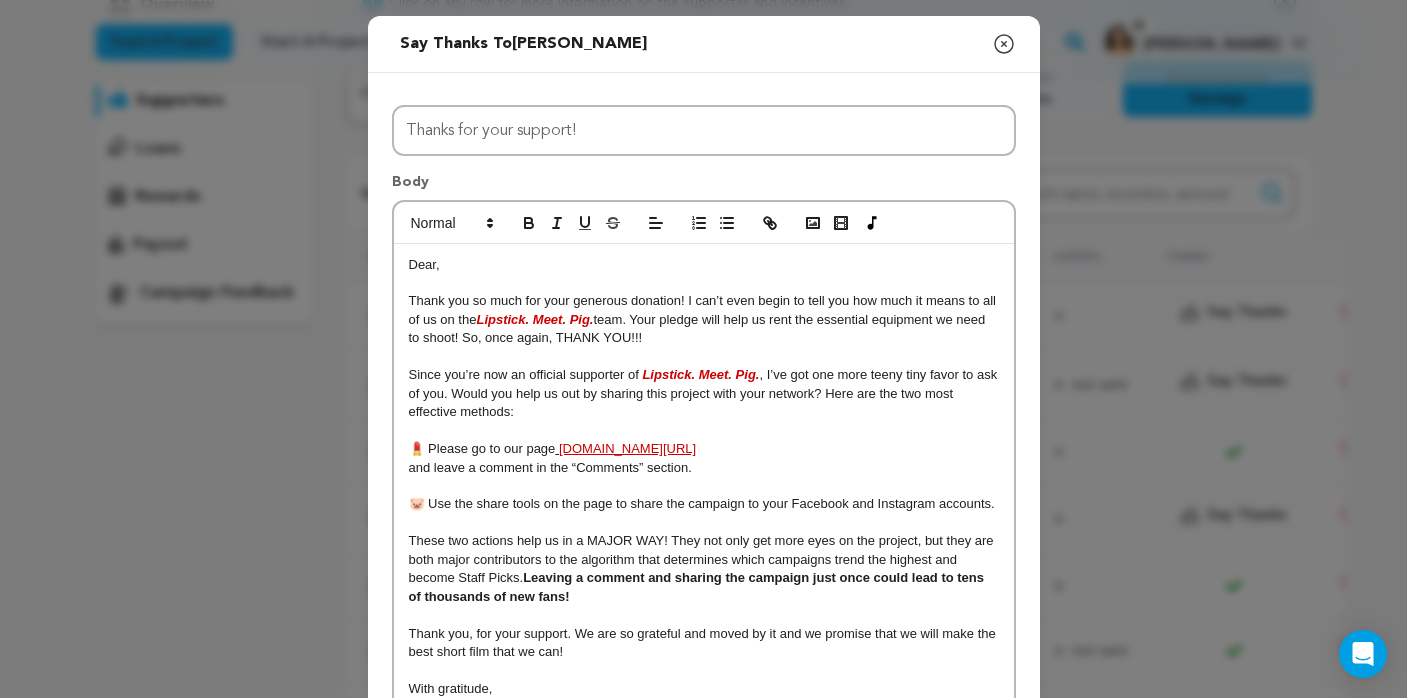 click on "Dear," at bounding box center (424, 264) 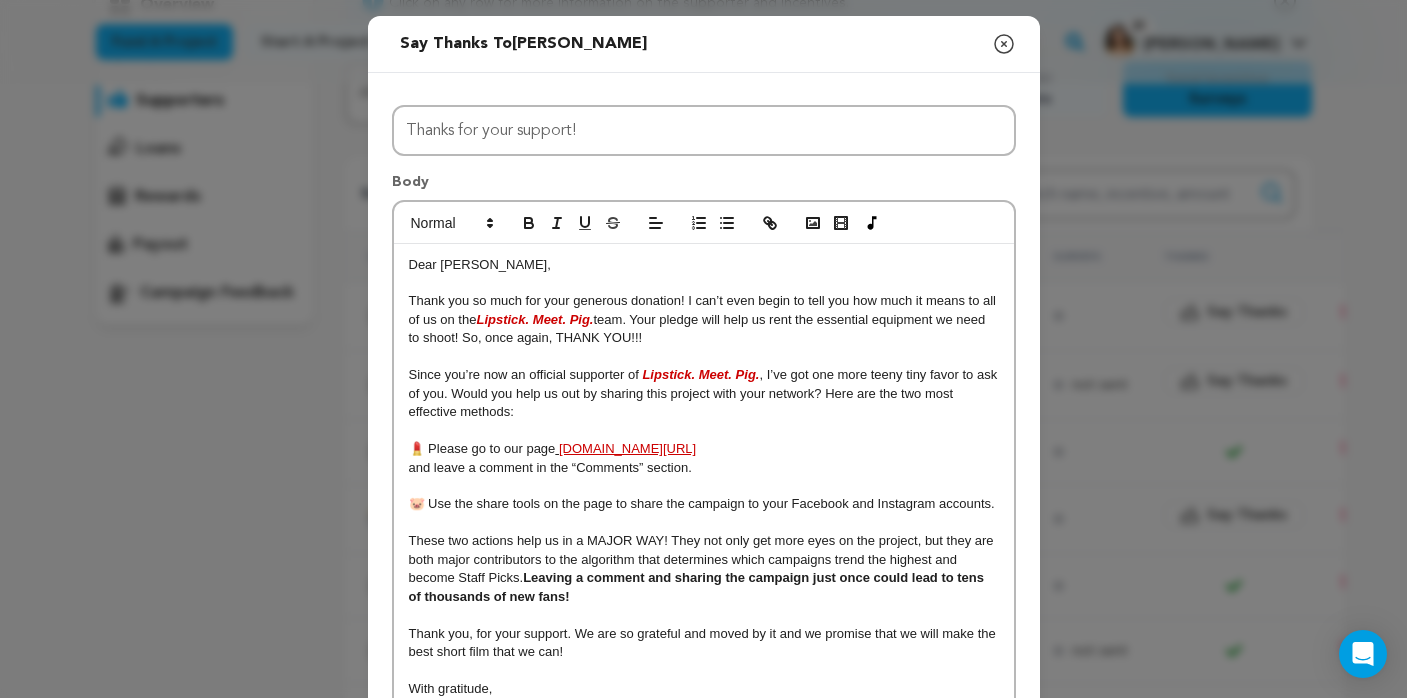click on ", I’ve got one more teeny tiny favor to ask of you. Would you help us out by sharing this project with your network? Here are the two most effective methods:" at bounding box center [705, 393] 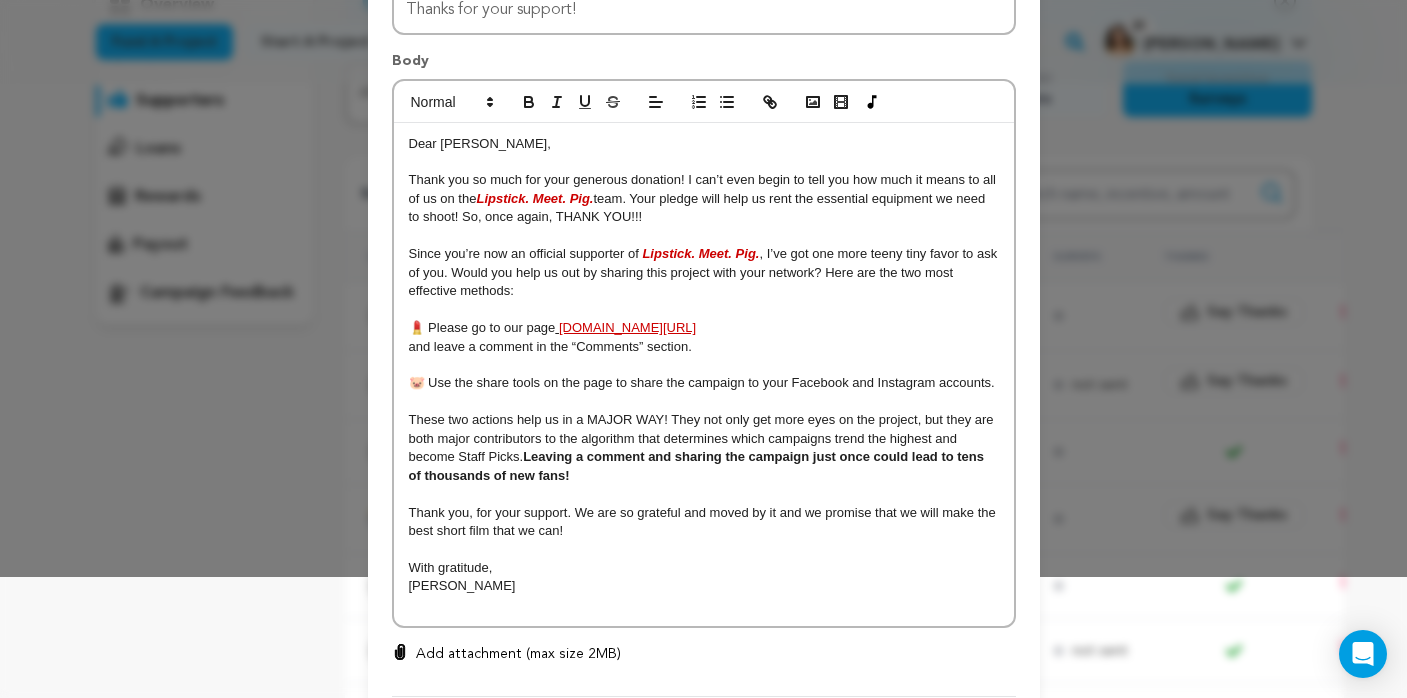 scroll, scrollTop: 123, scrollLeft: 0, axis: vertical 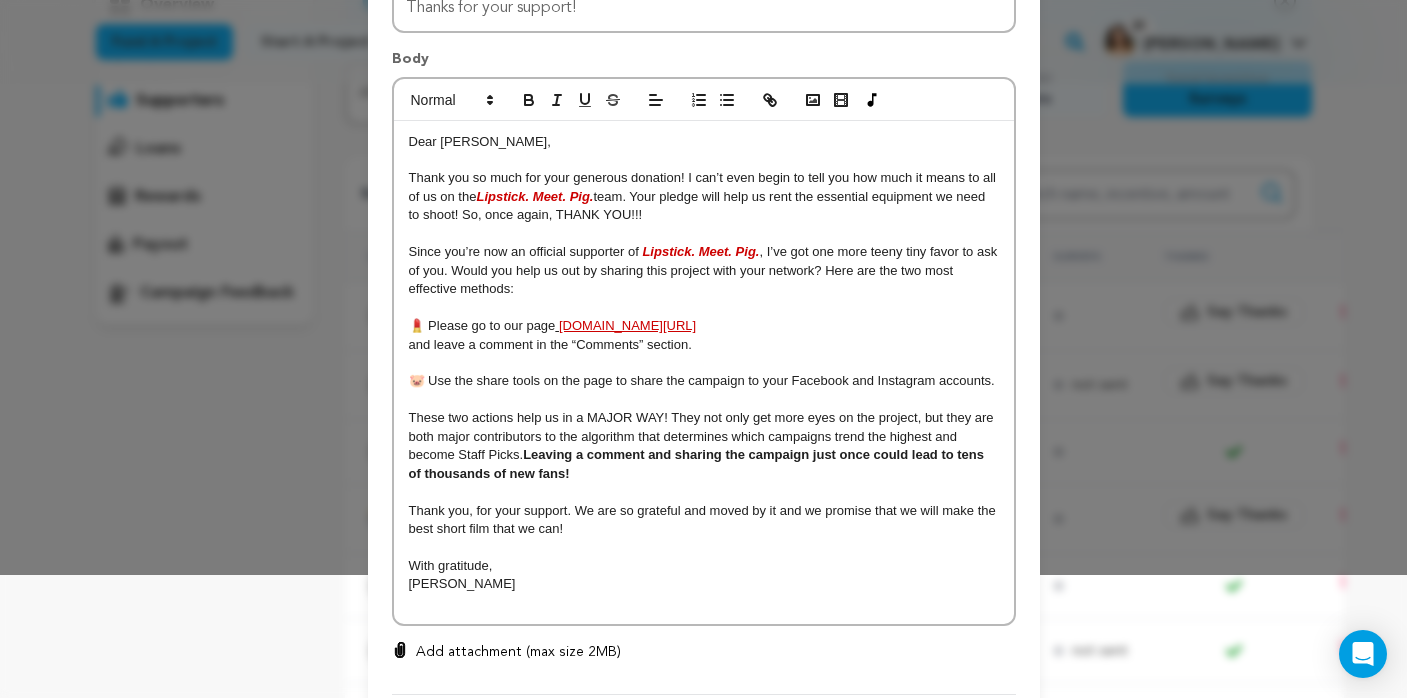 click on "Thank you, for your support. We are so grateful and moved by it and we promise that we will make the best short film that we can!" at bounding box center [704, 519] 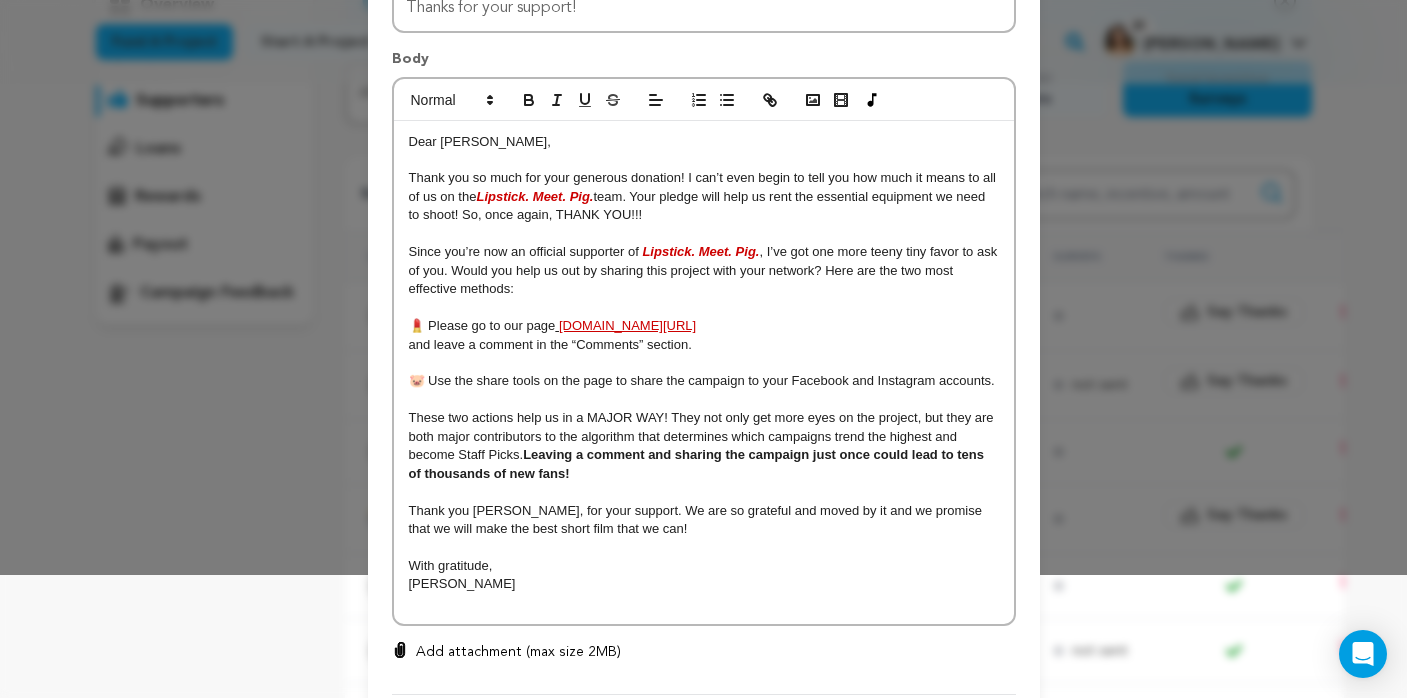 click at bounding box center [704, 603] 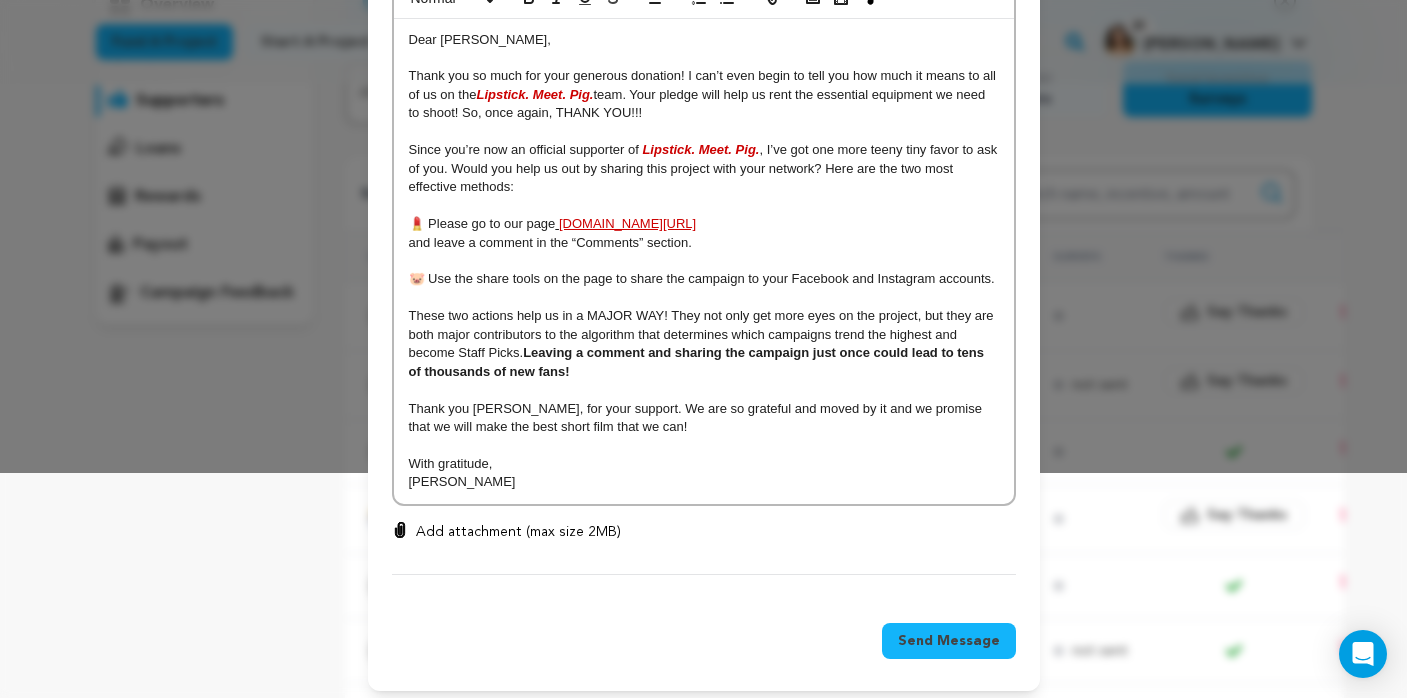 scroll, scrollTop: 224, scrollLeft: 0, axis: vertical 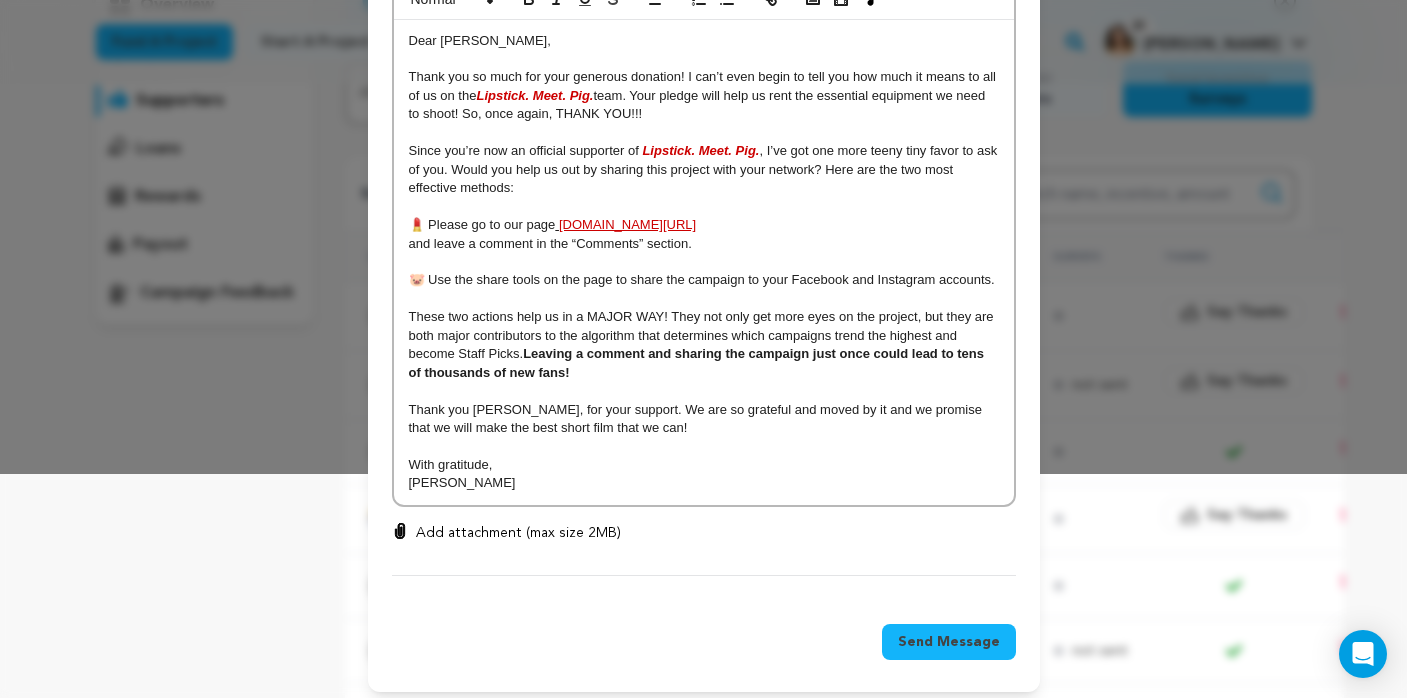 click on "Send Message" at bounding box center (949, 642) 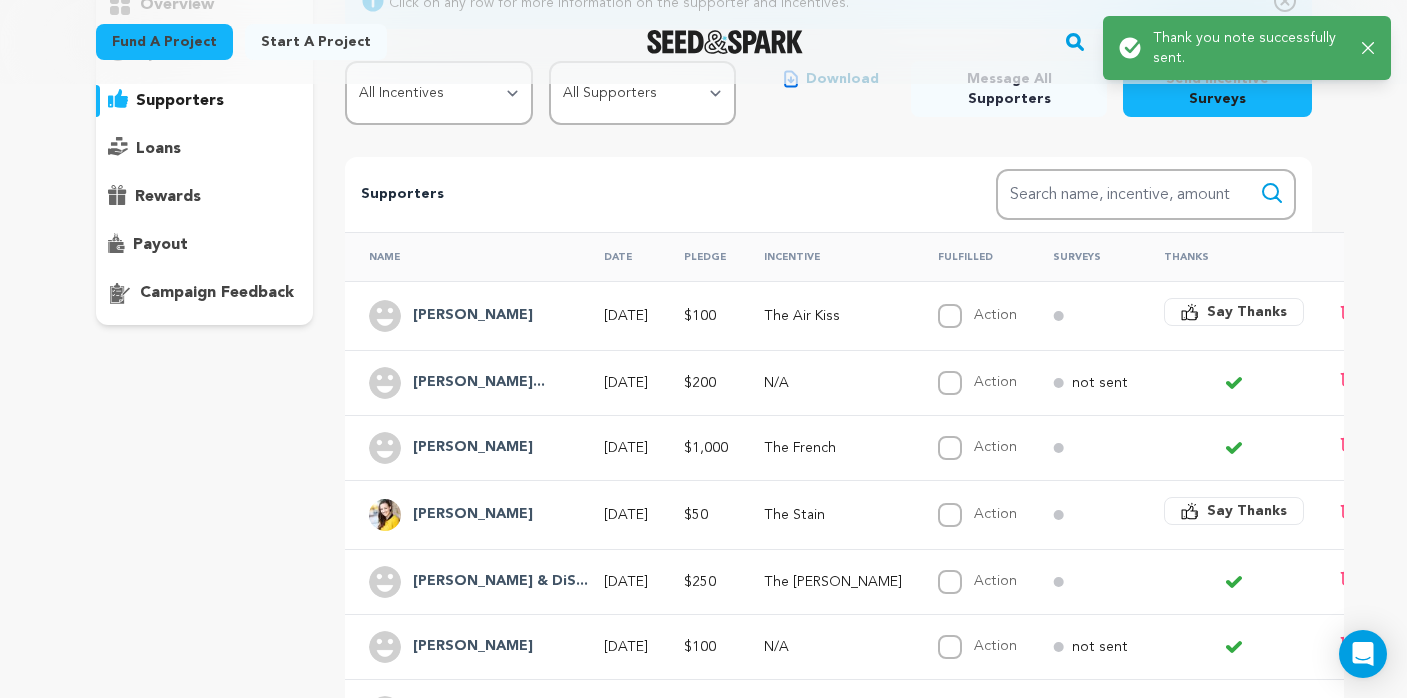 click on "Say Thanks" at bounding box center (1247, 312) 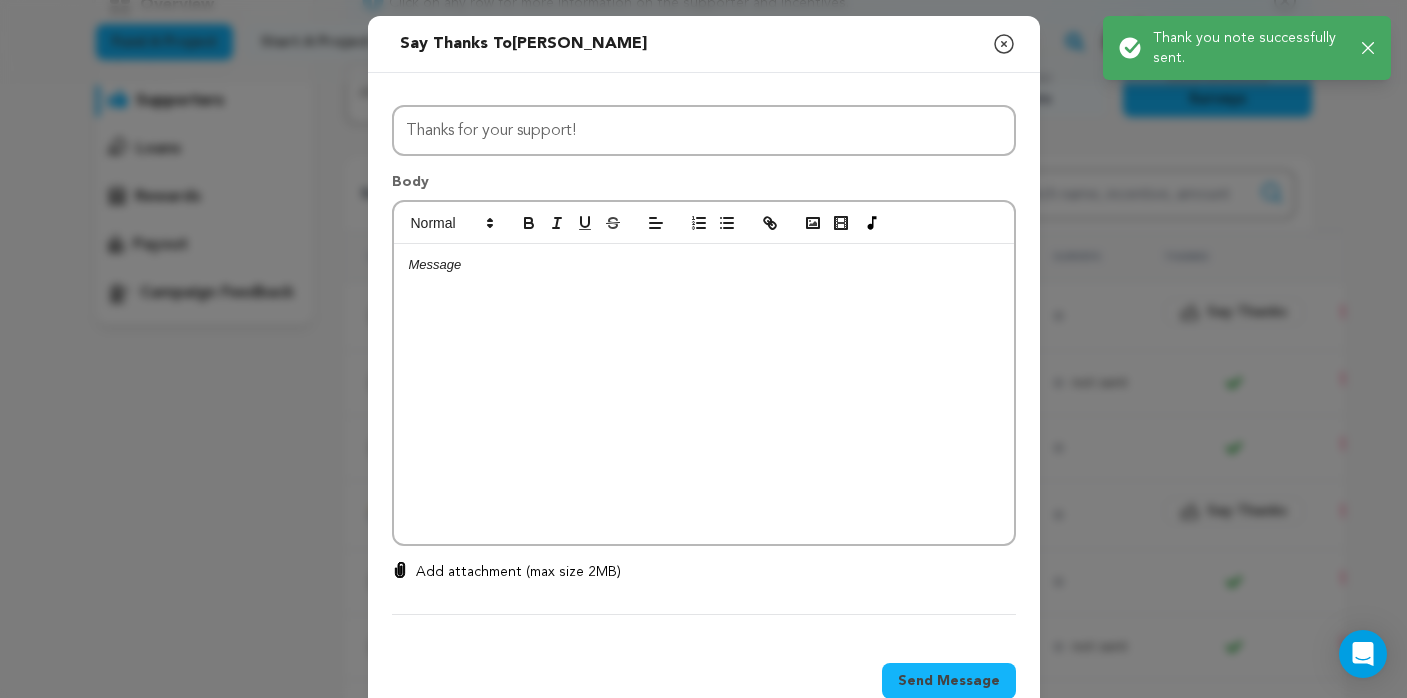 click at bounding box center [704, 394] 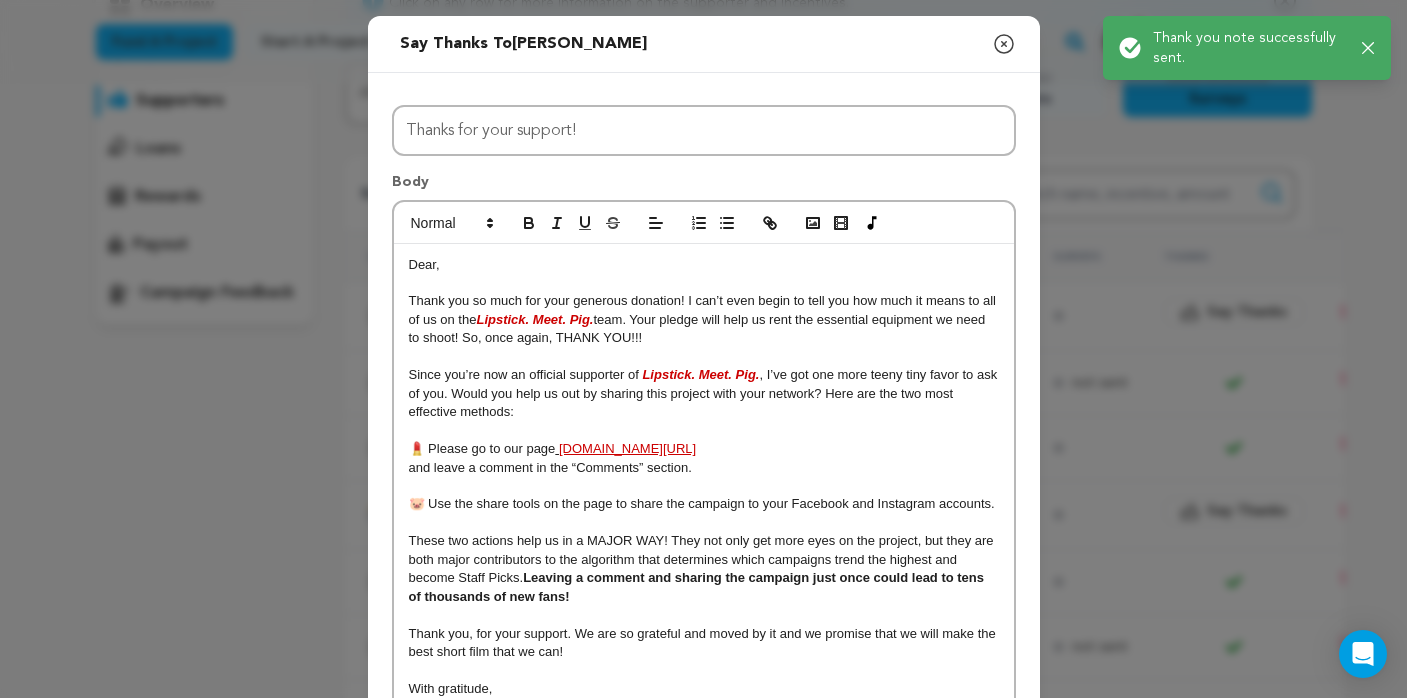 scroll, scrollTop: 19, scrollLeft: 0, axis: vertical 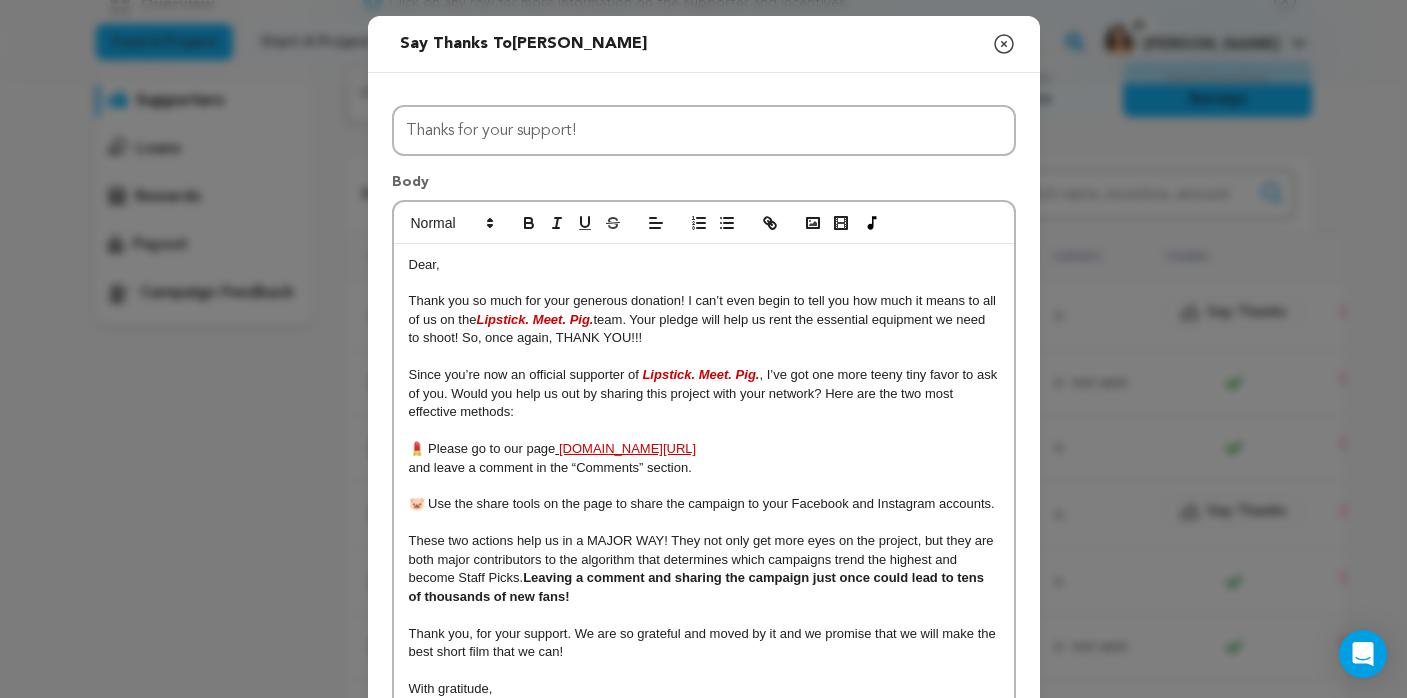 type 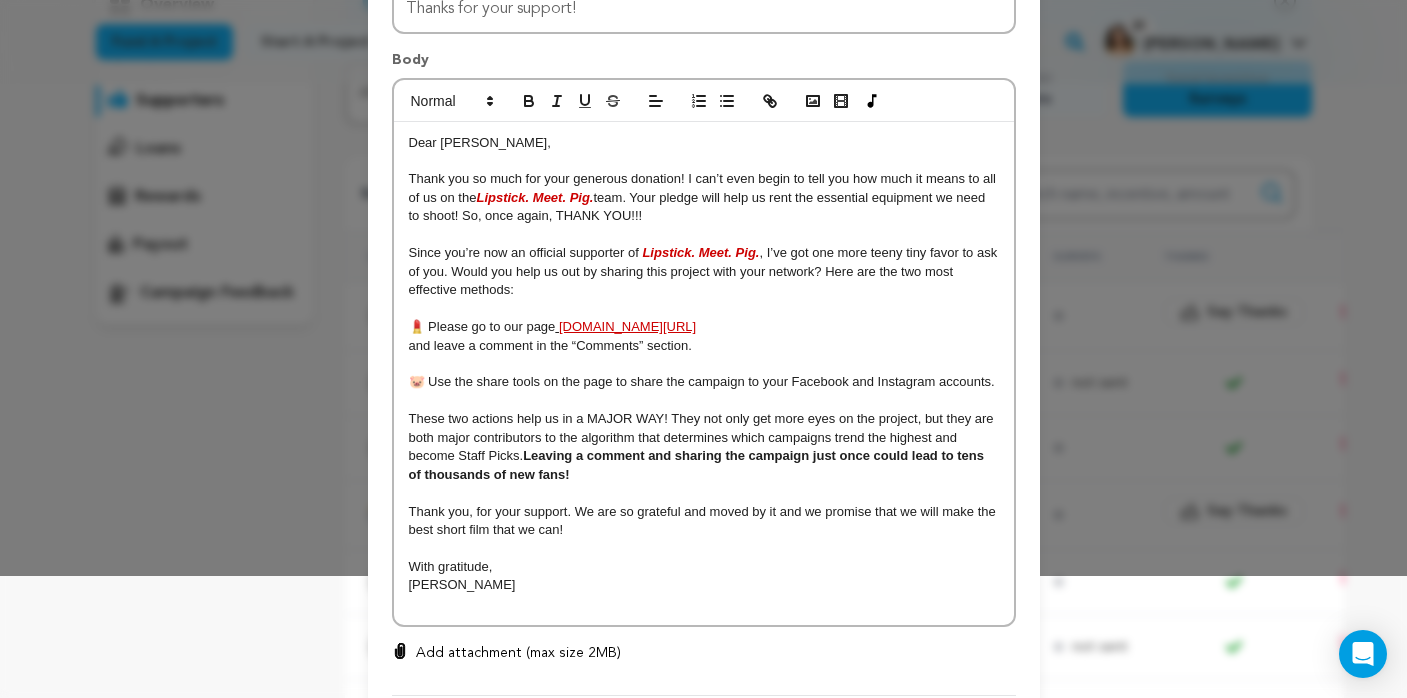 scroll, scrollTop: 126, scrollLeft: 0, axis: vertical 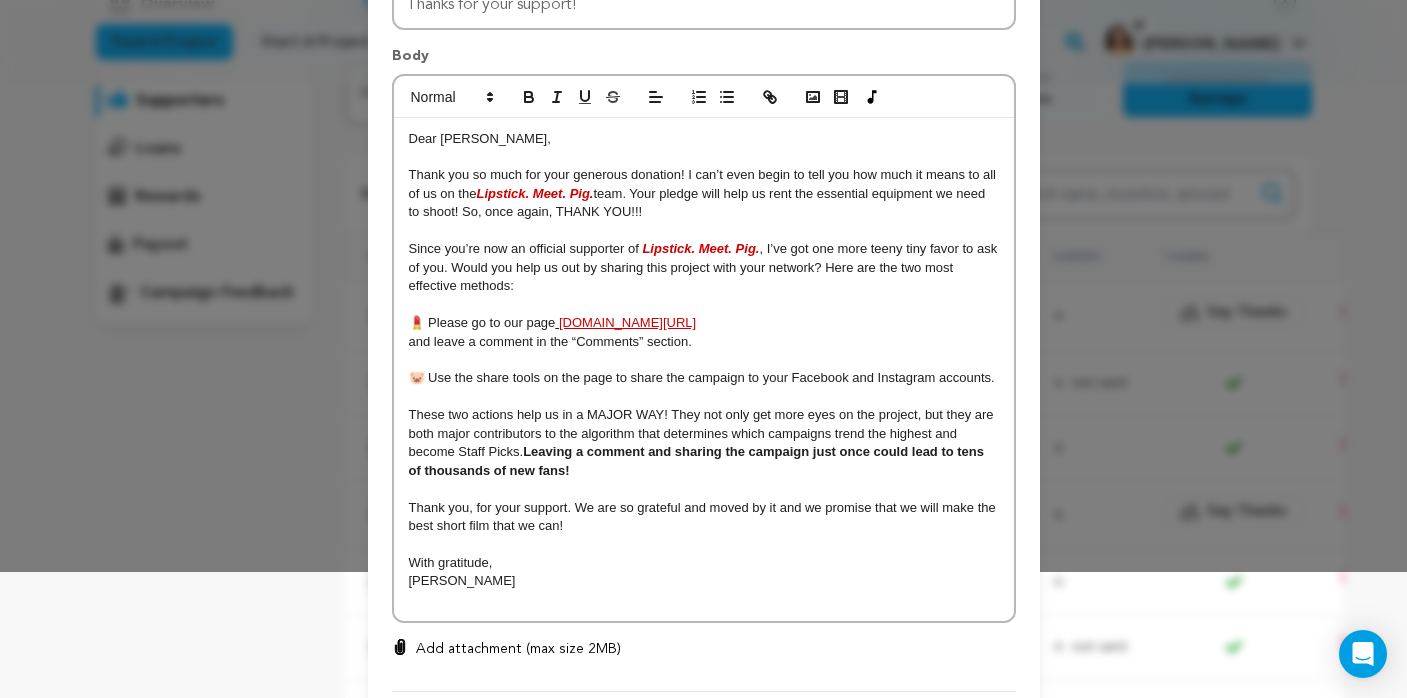 click on "Thank you, for your support. We are so grateful and moved by it and we promise that we will make the best short film that we can!" at bounding box center [704, 516] 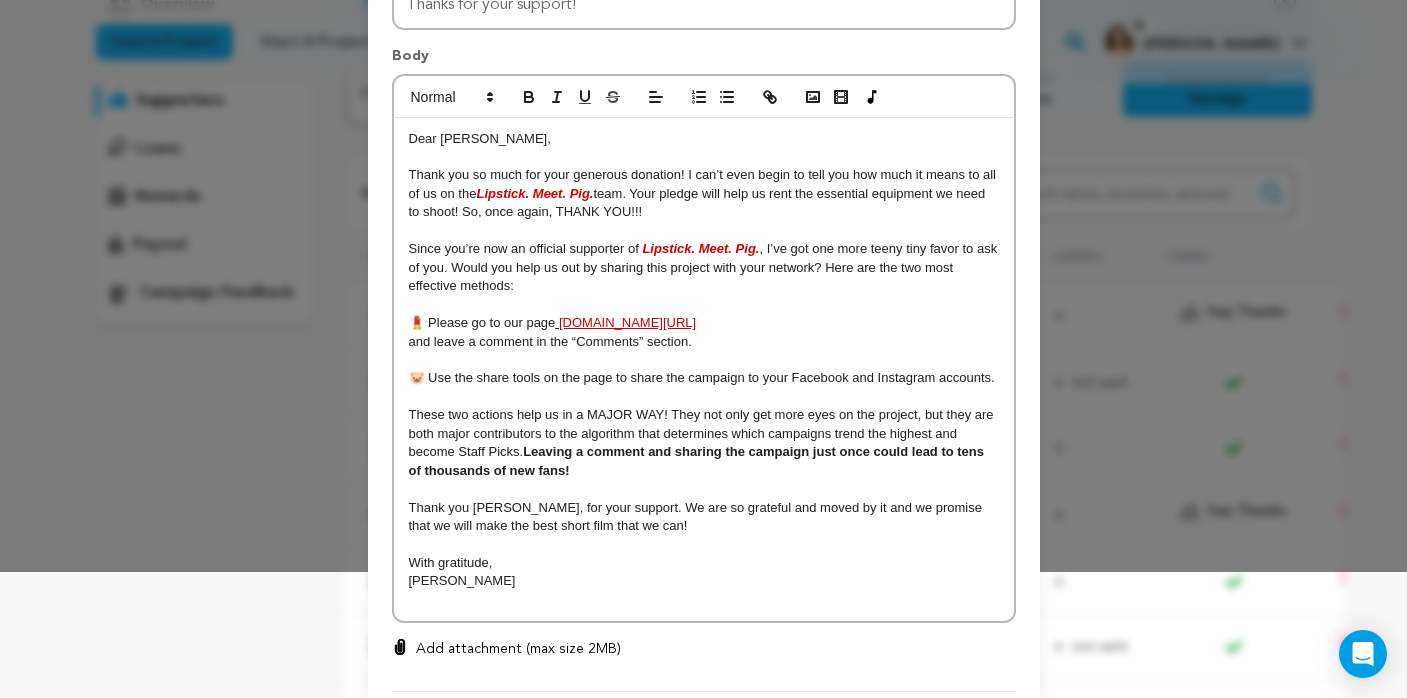 click on "With gratitude," at bounding box center (704, 563) 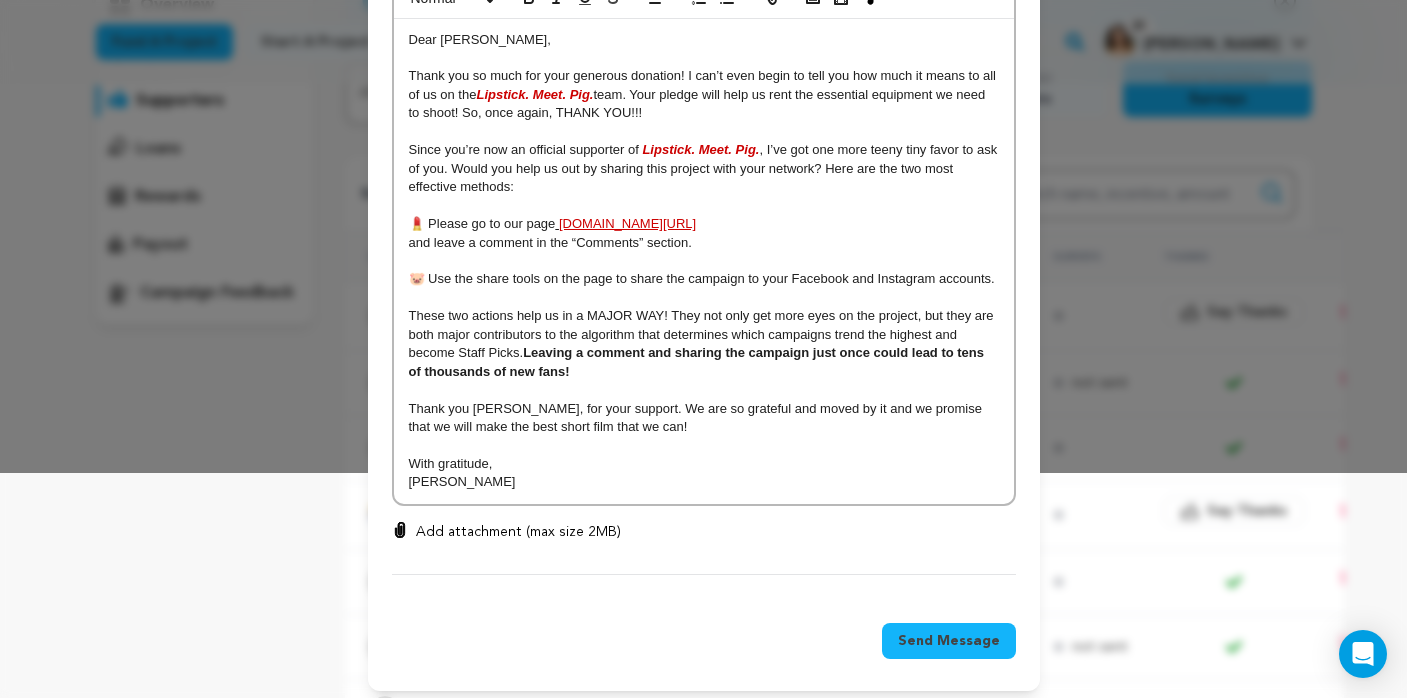 scroll, scrollTop: 224, scrollLeft: 0, axis: vertical 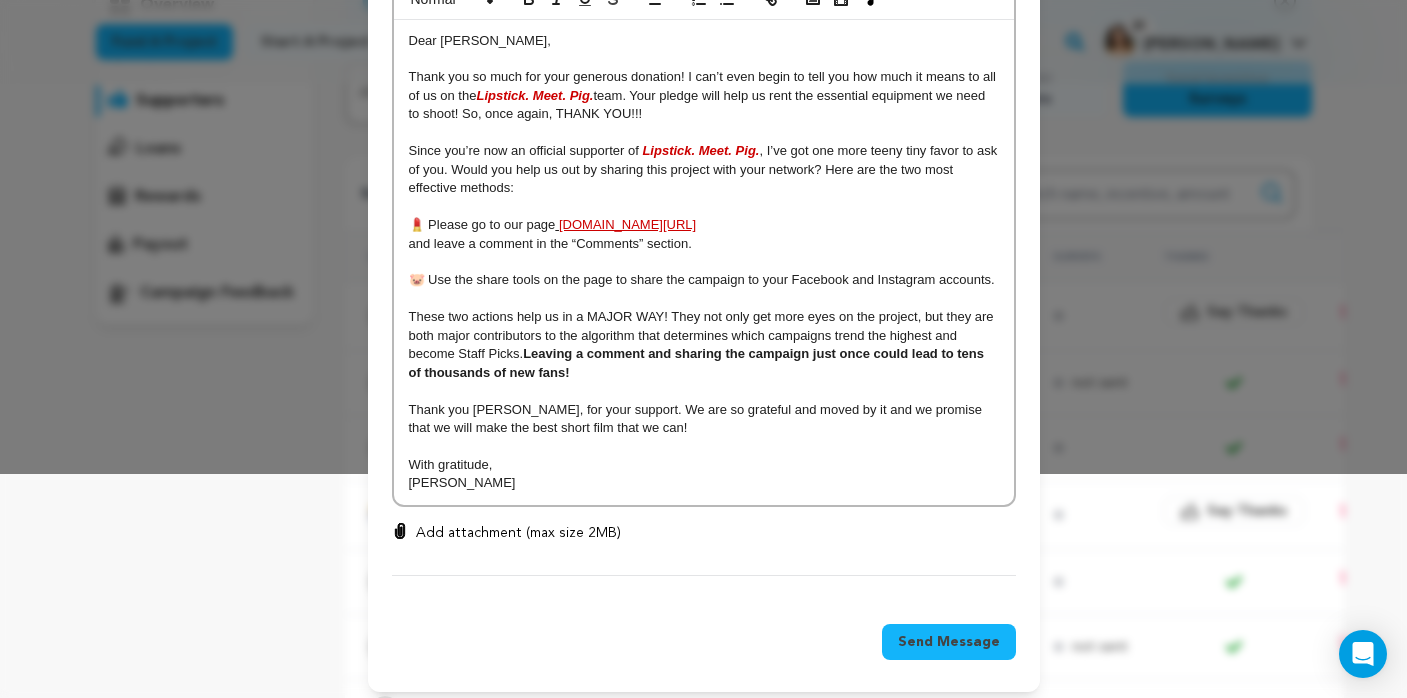 click on "Send Message" at bounding box center (949, 642) 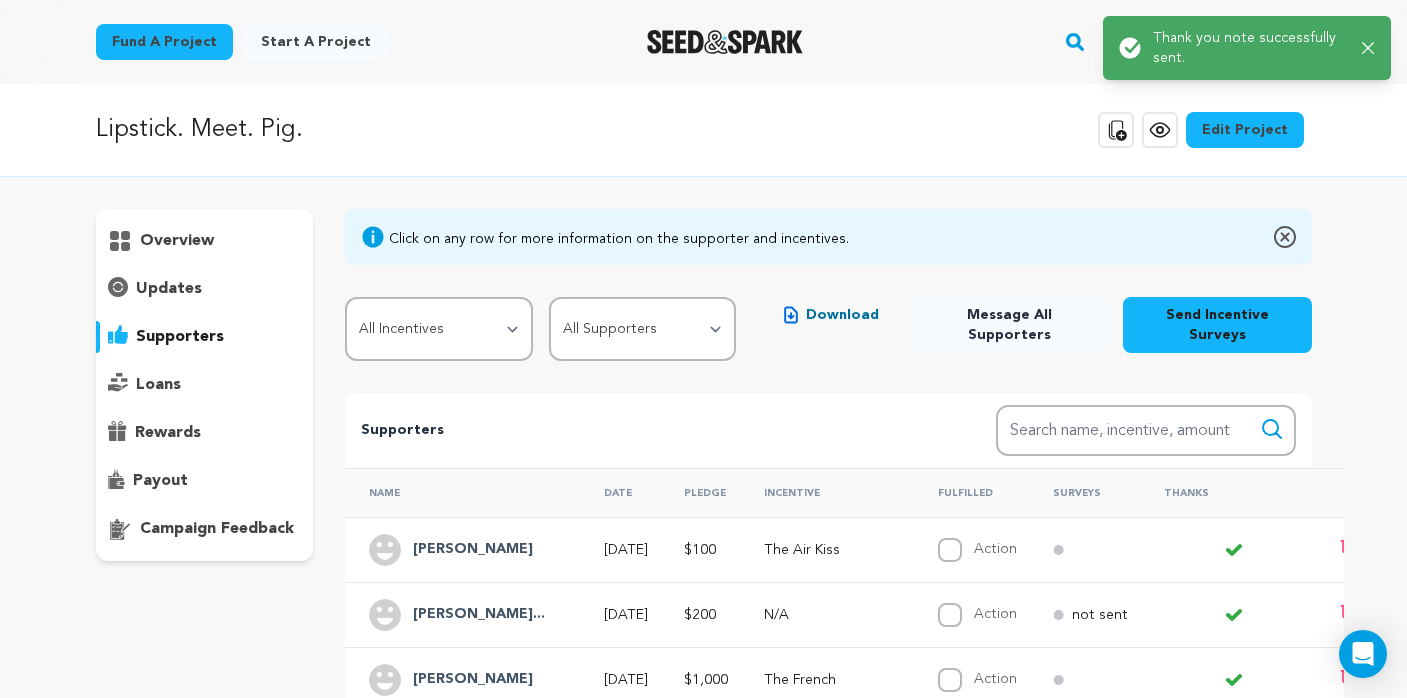 scroll, scrollTop: 0, scrollLeft: 0, axis: both 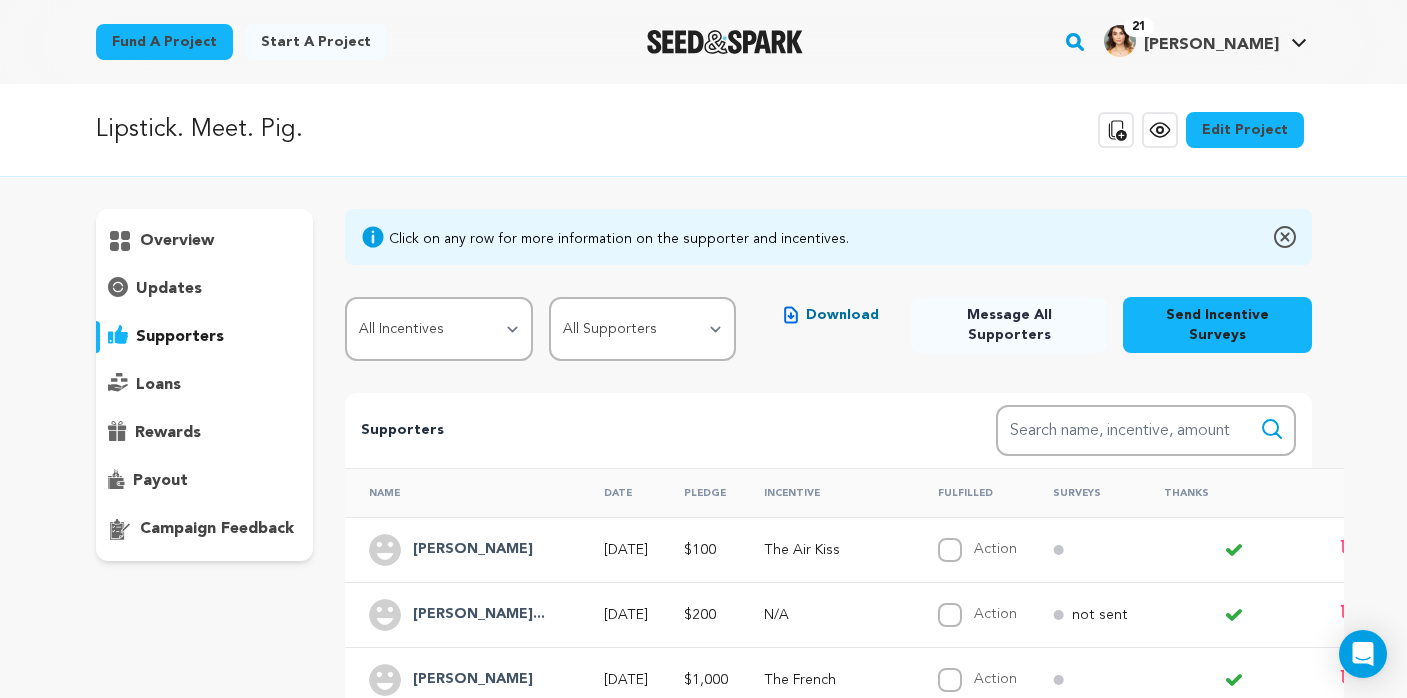 click on "overview" at bounding box center [177, 241] 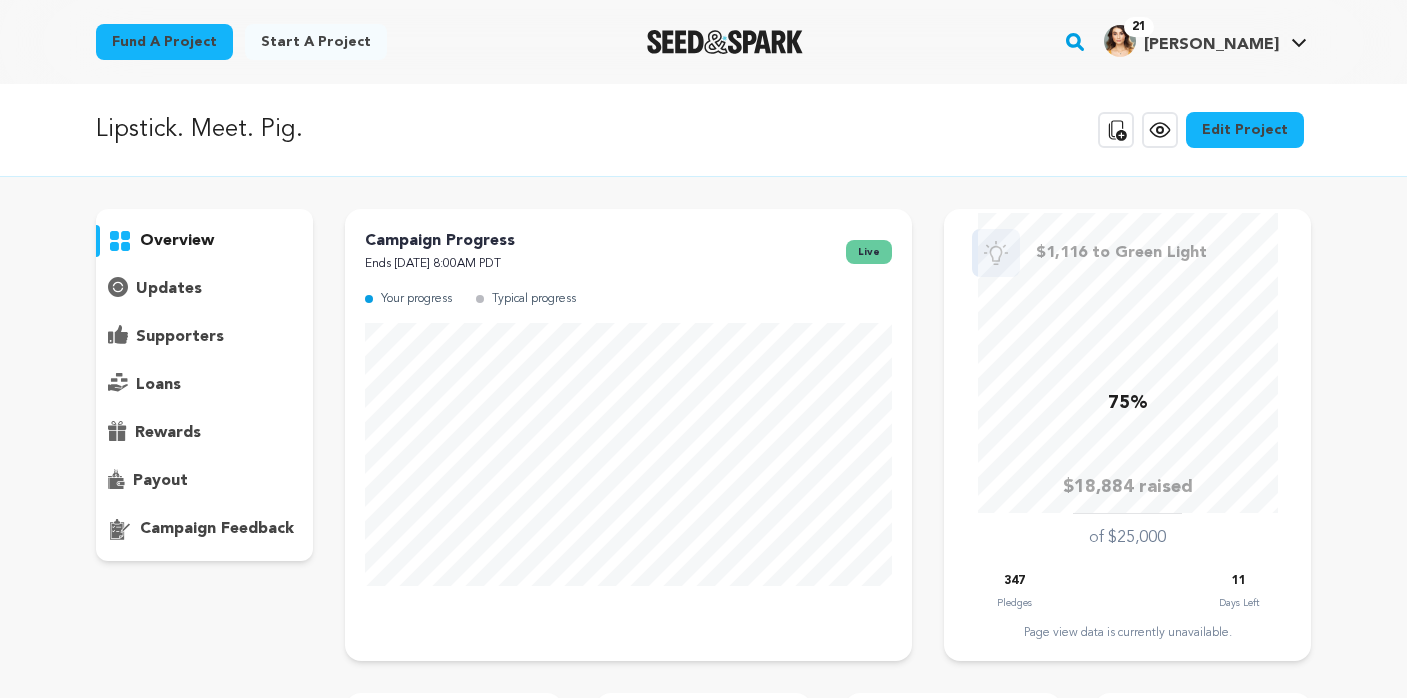 scroll, scrollTop: 0, scrollLeft: 0, axis: both 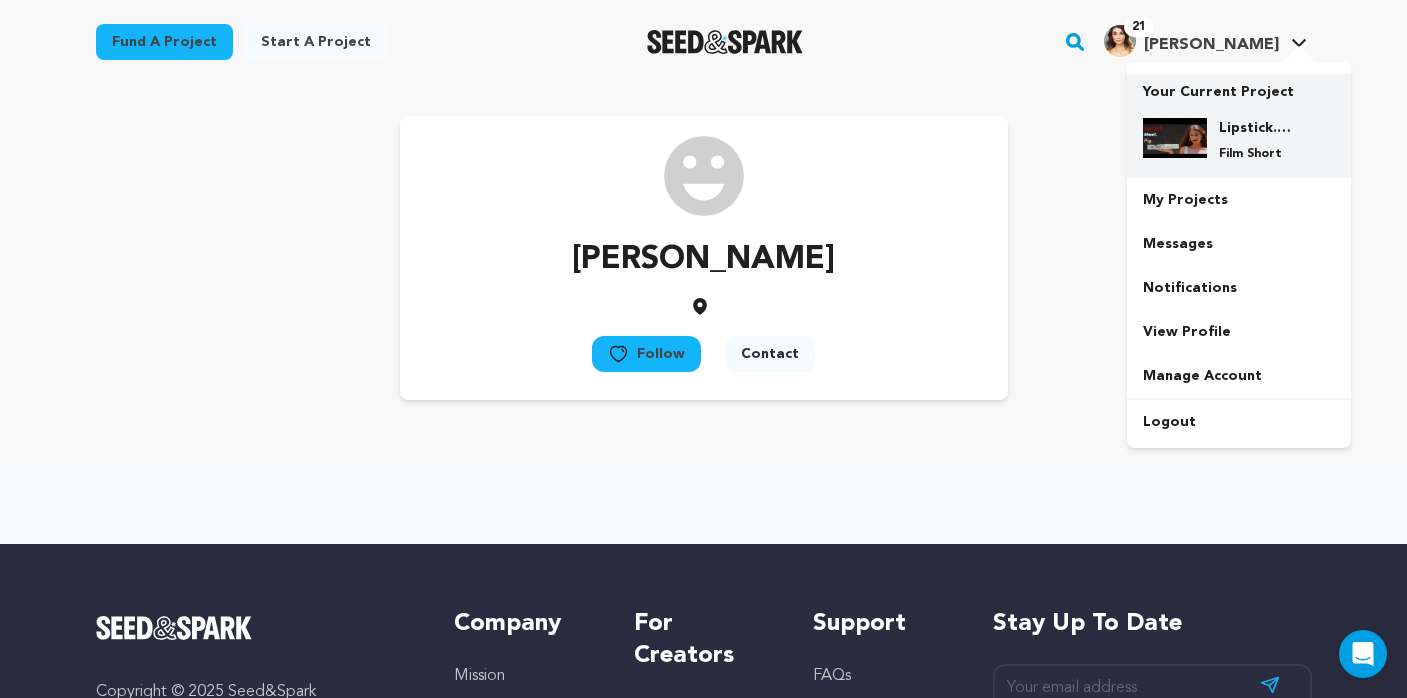 click on "Lipstick. Meet. Pig." at bounding box center (1255, 128) 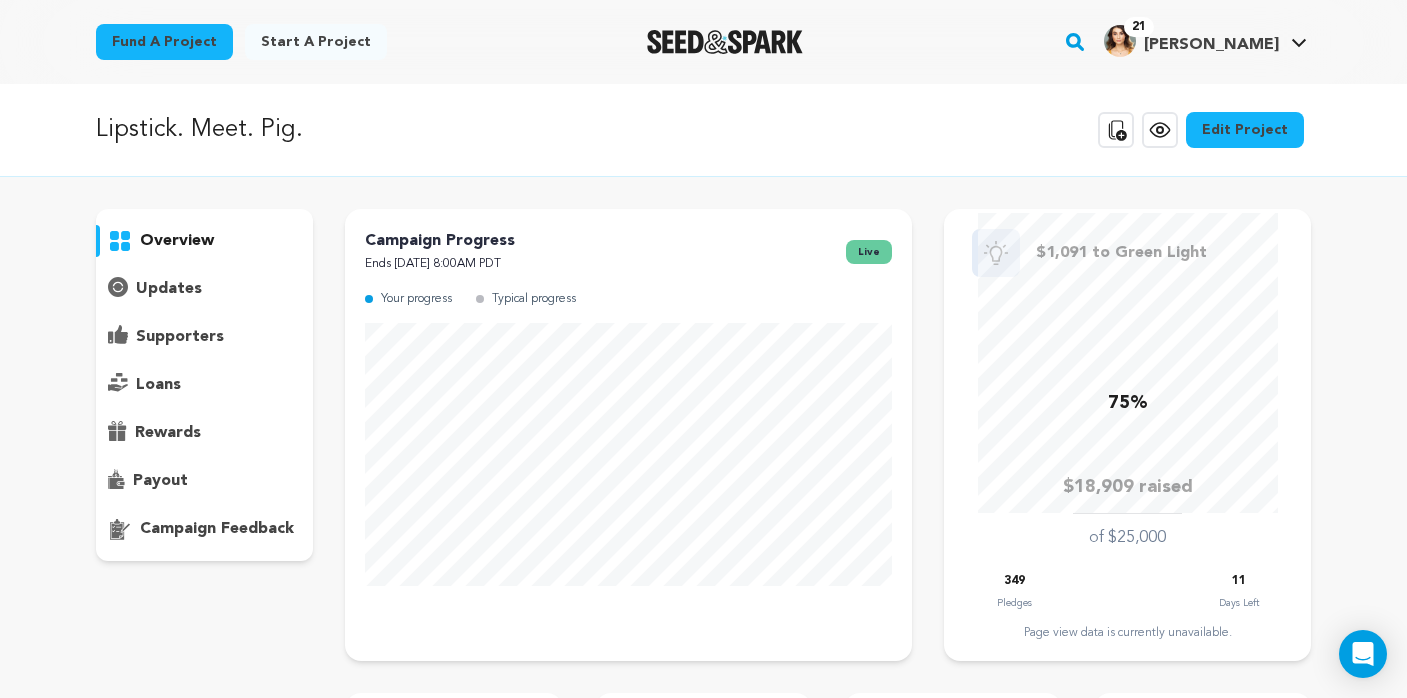 scroll, scrollTop: 0, scrollLeft: 0, axis: both 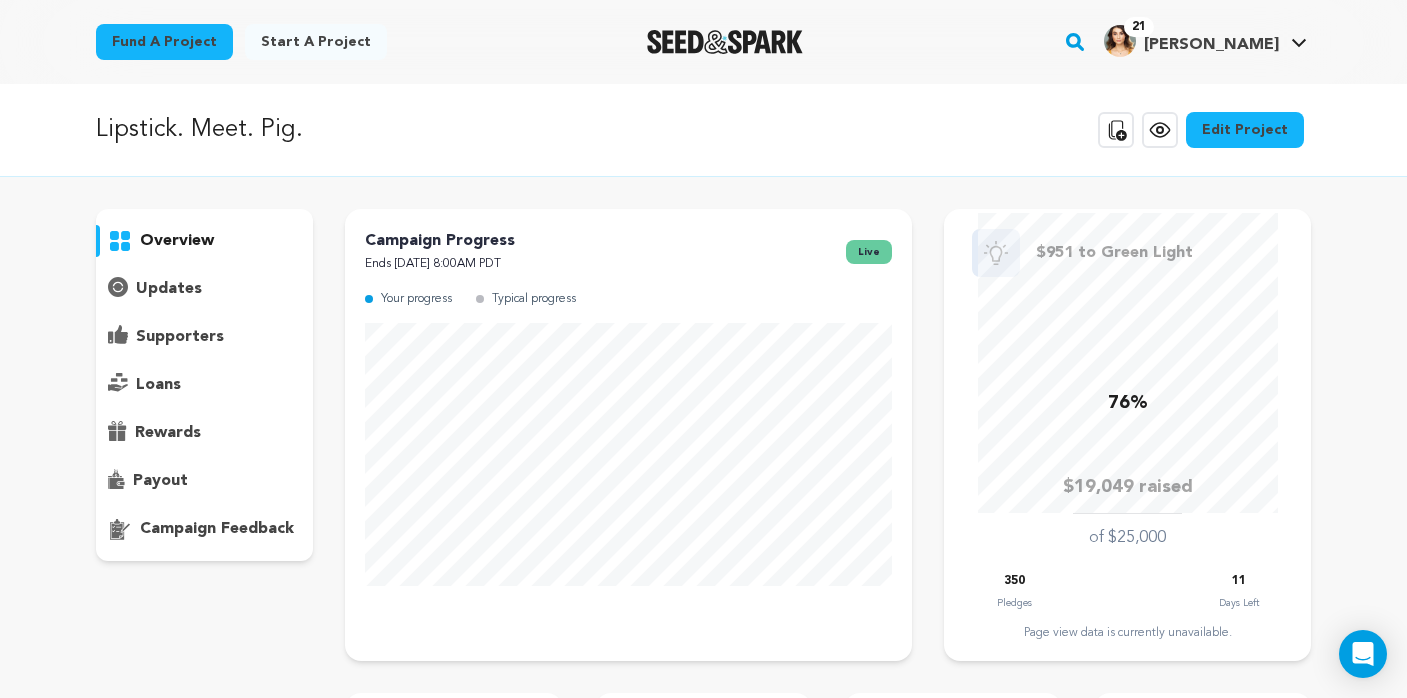 click at bounding box center [725, 42] 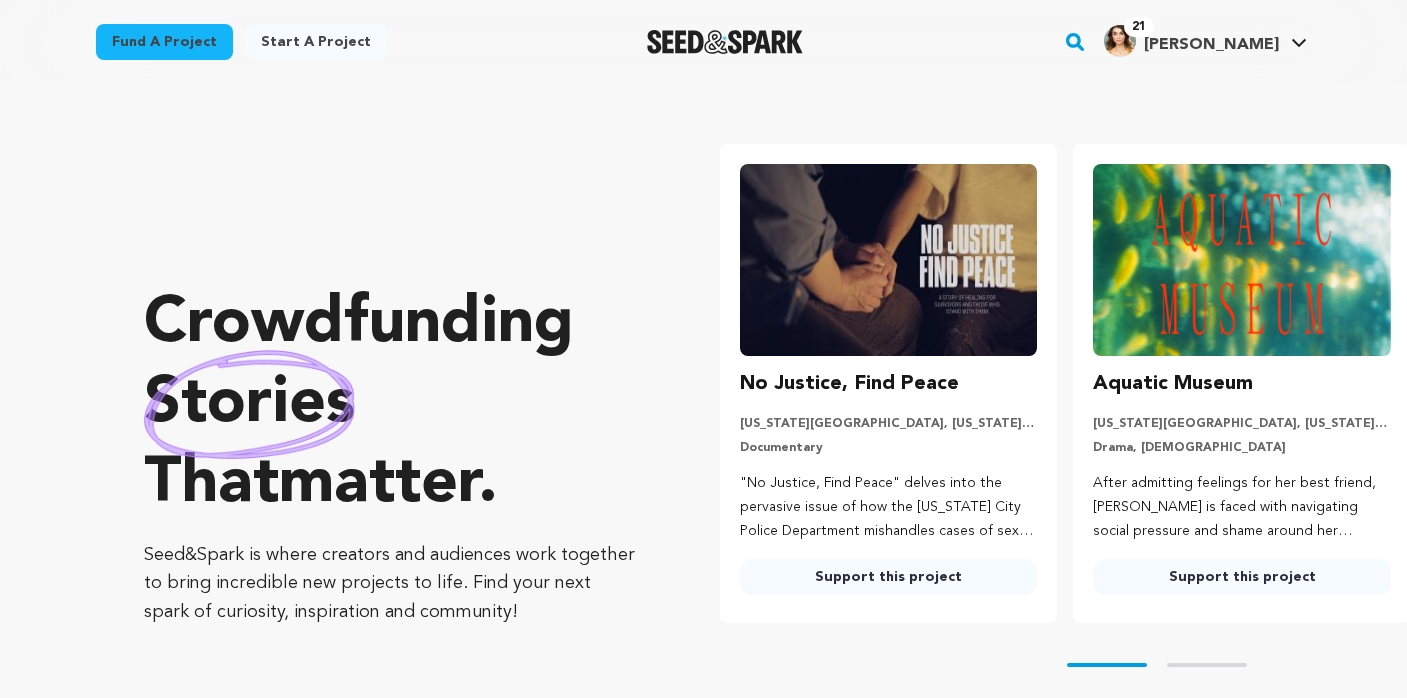 scroll, scrollTop: 0, scrollLeft: 0, axis: both 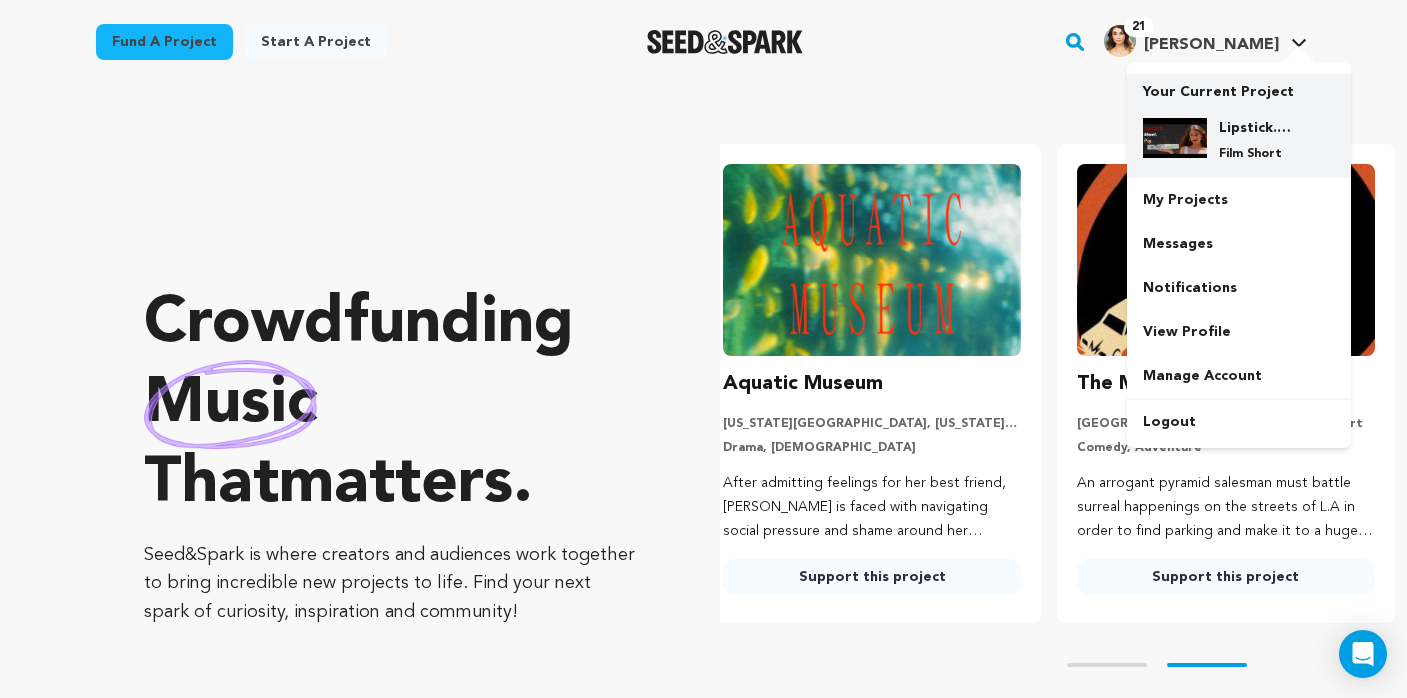 click on "Lipstick. Meet. Pig.
Film Short" at bounding box center [1239, 140] 